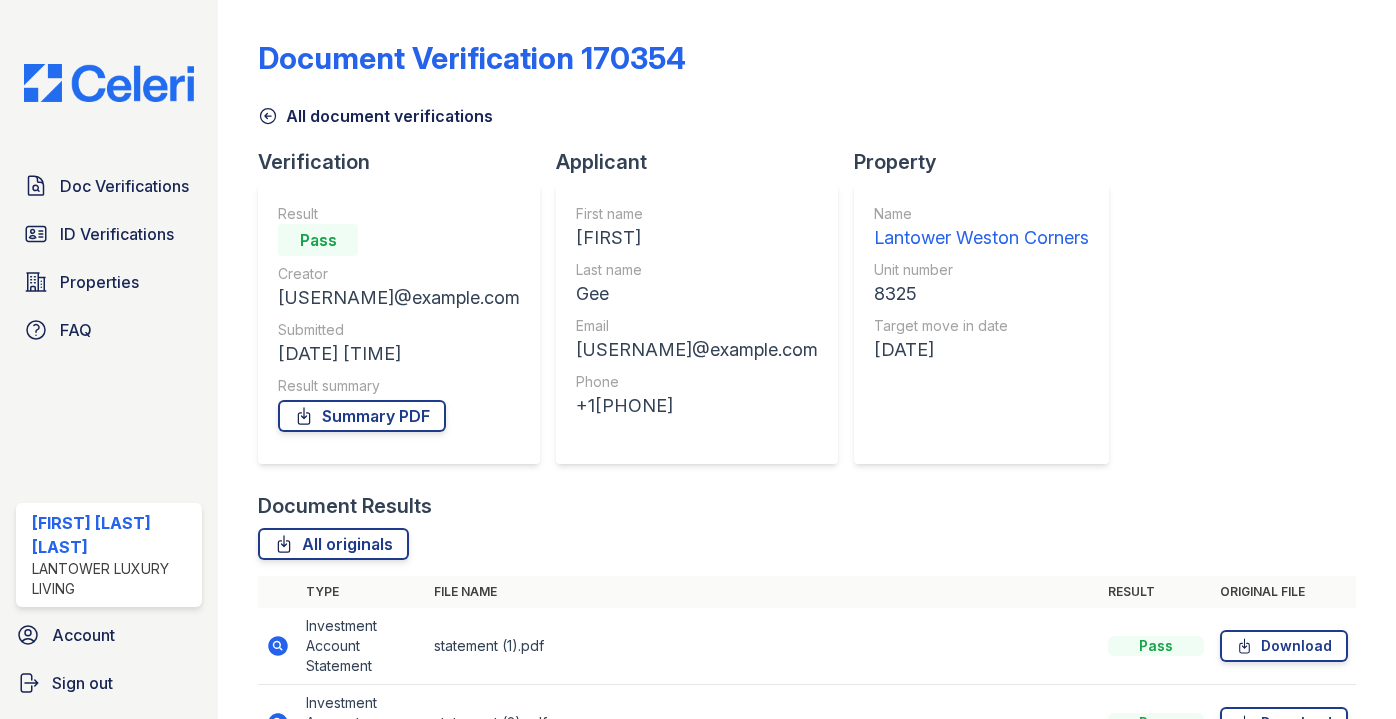 scroll, scrollTop: 0, scrollLeft: 0, axis: both 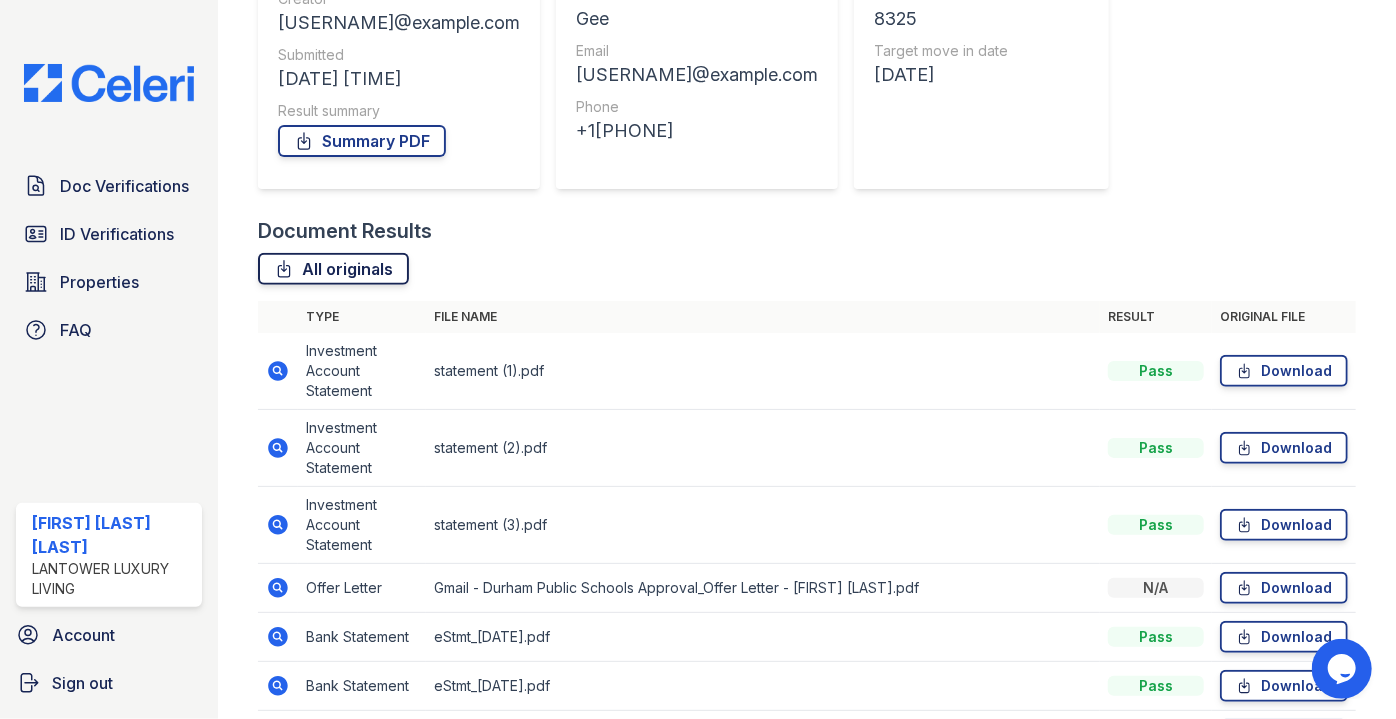 click on "All originals" at bounding box center [333, 269] 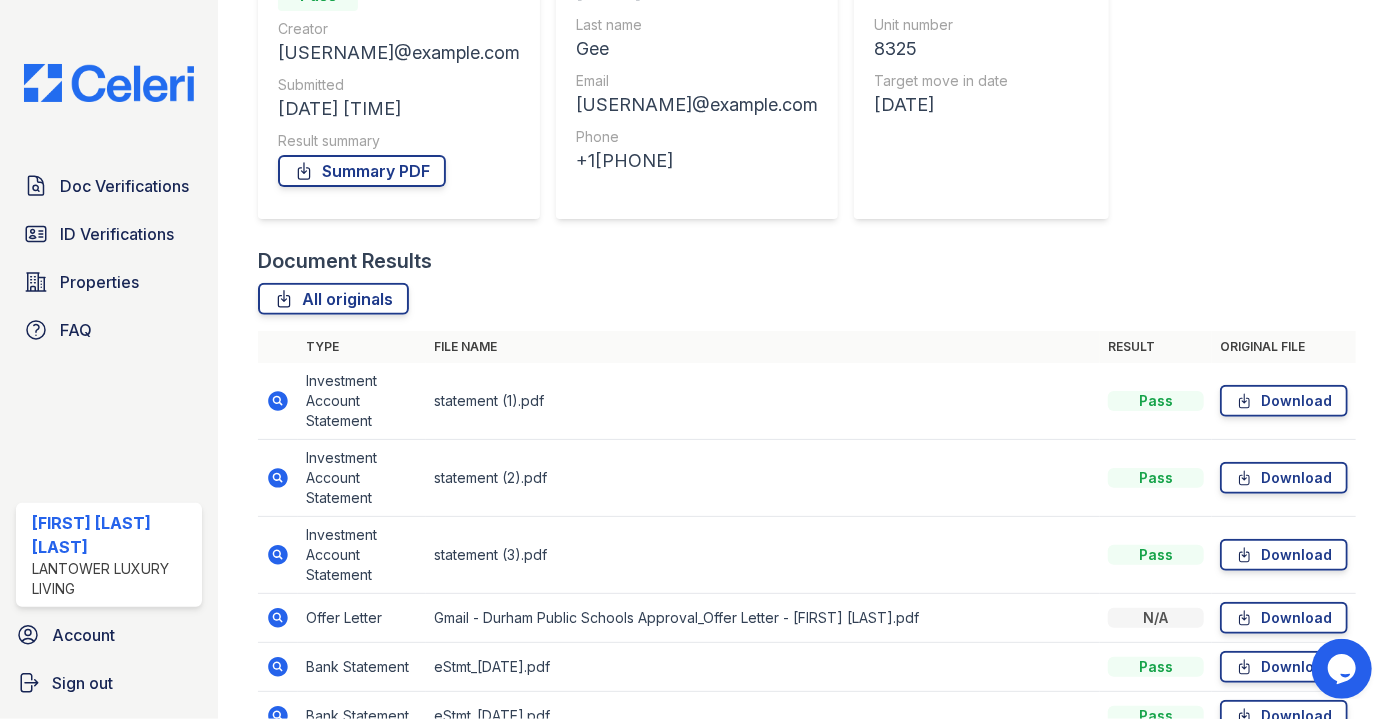scroll, scrollTop: 0, scrollLeft: 0, axis: both 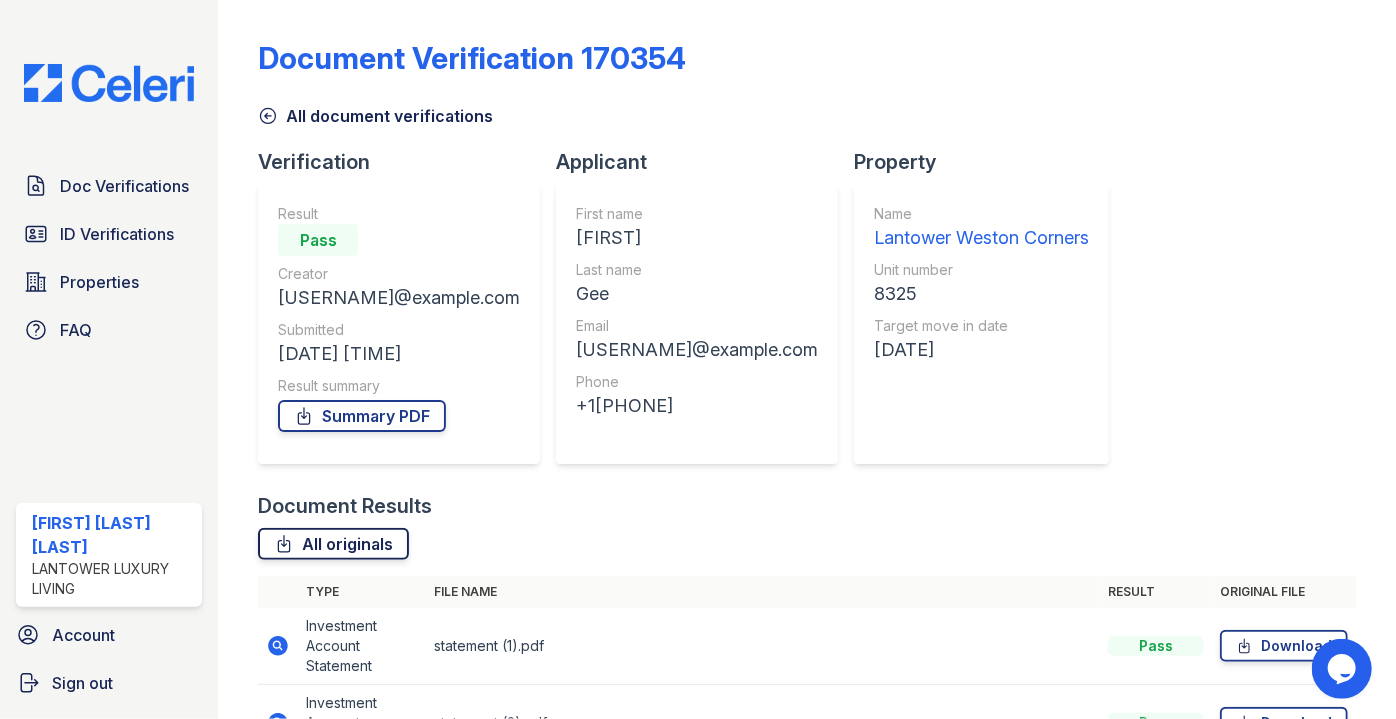 click on "All originals" at bounding box center [333, 544] 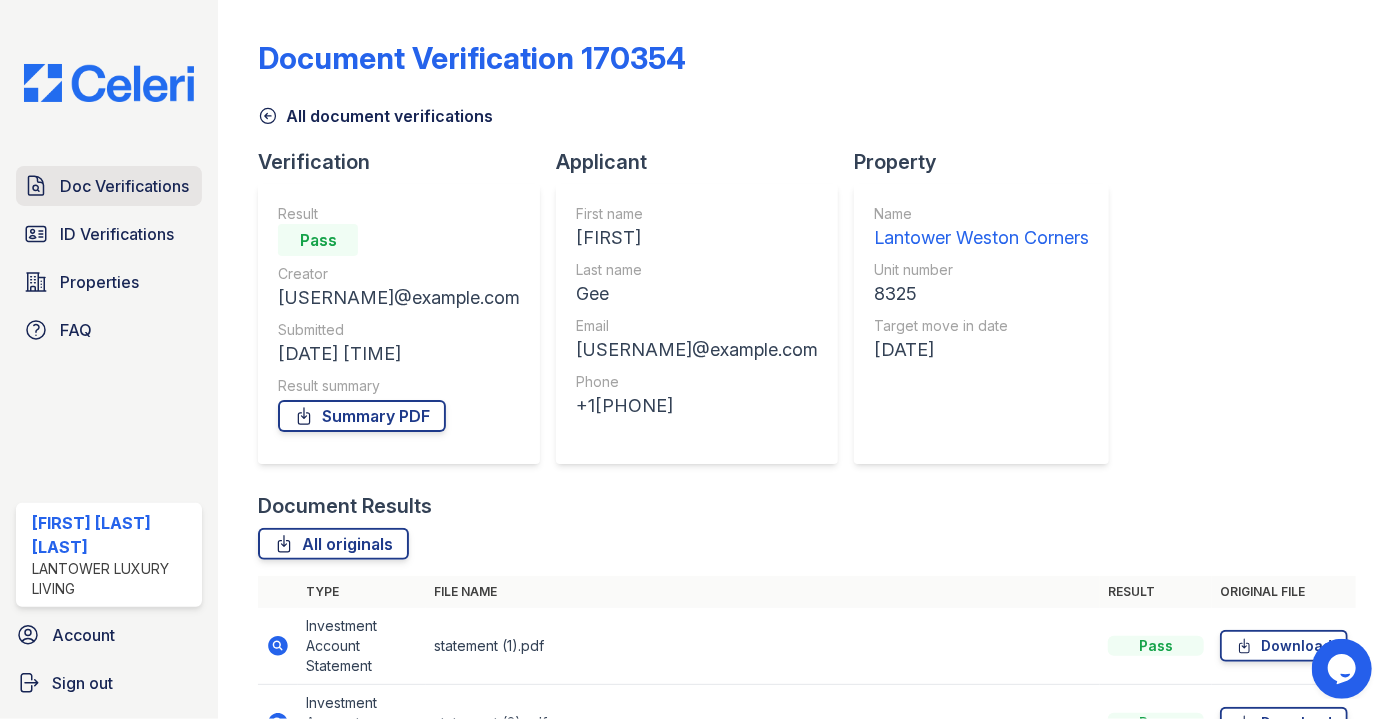 click on "Doc Verifications" at bounding box center (124, 186) 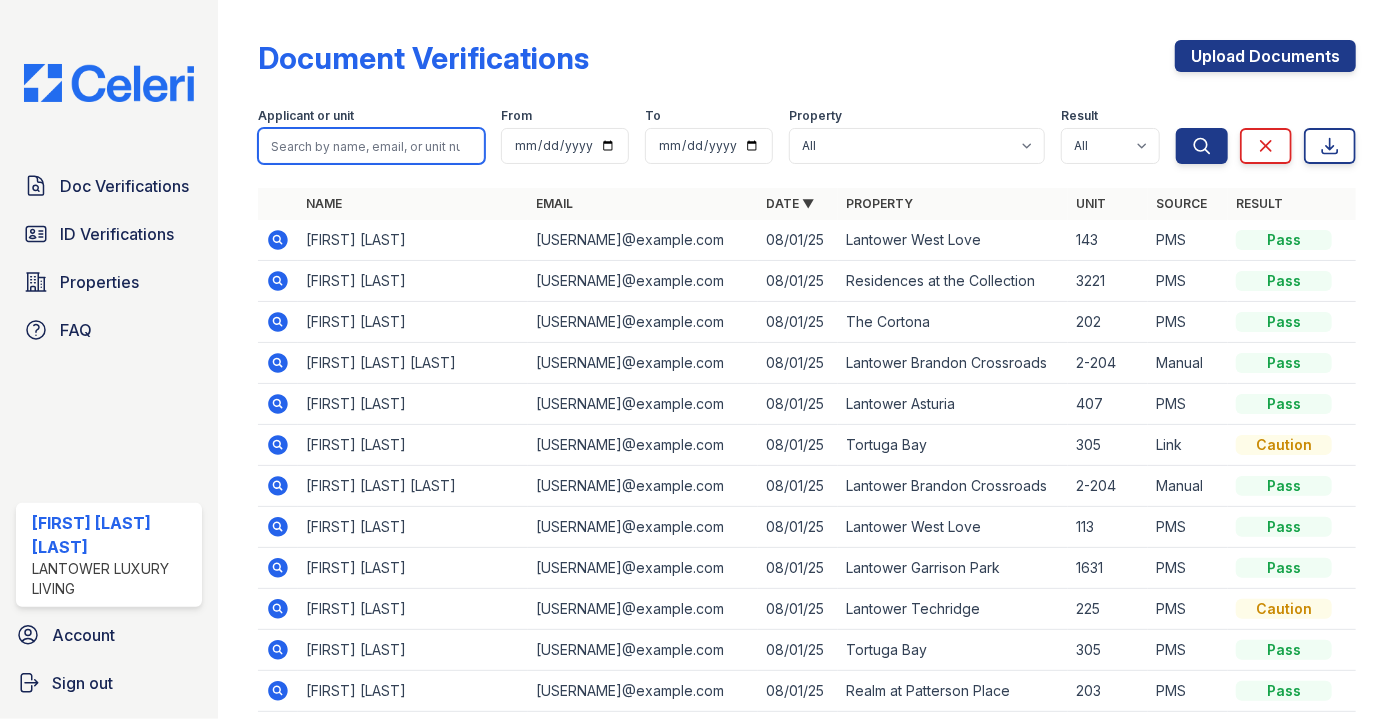 click at bounding box center [371, 146] 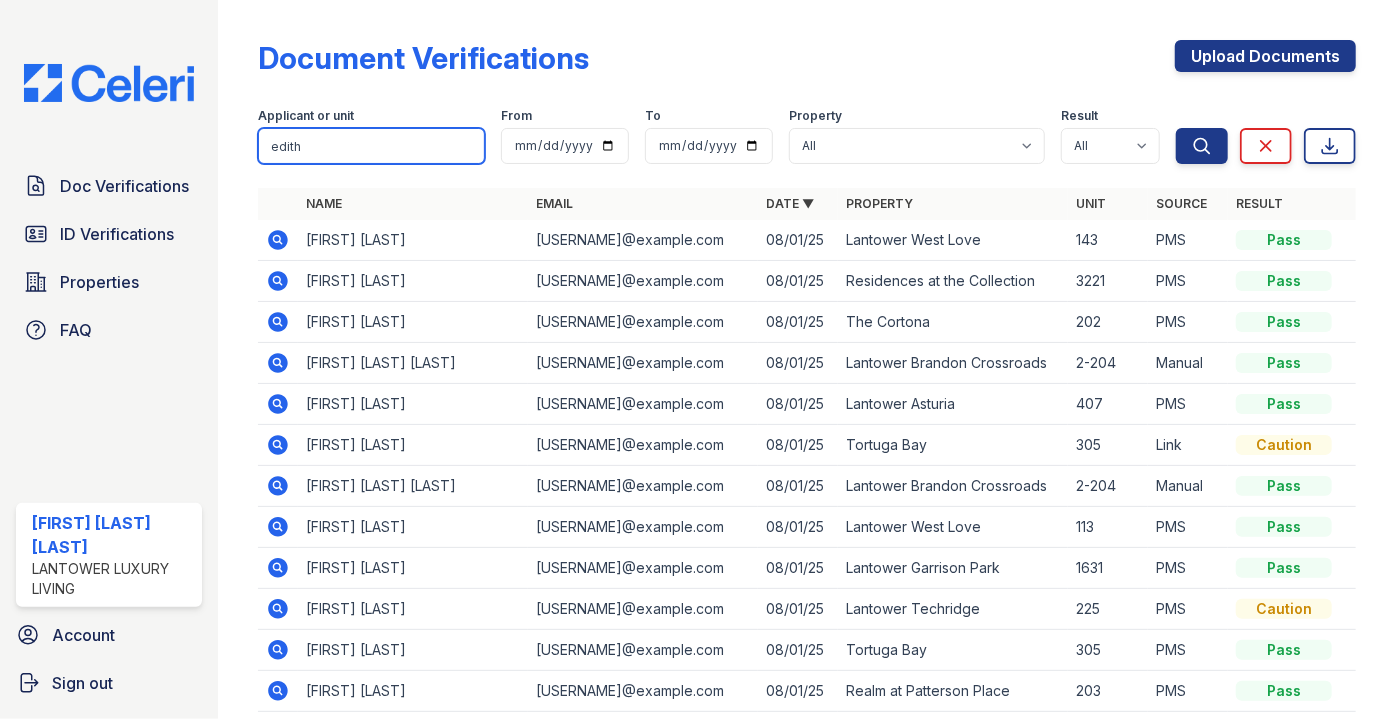 type on "[FIRST]" 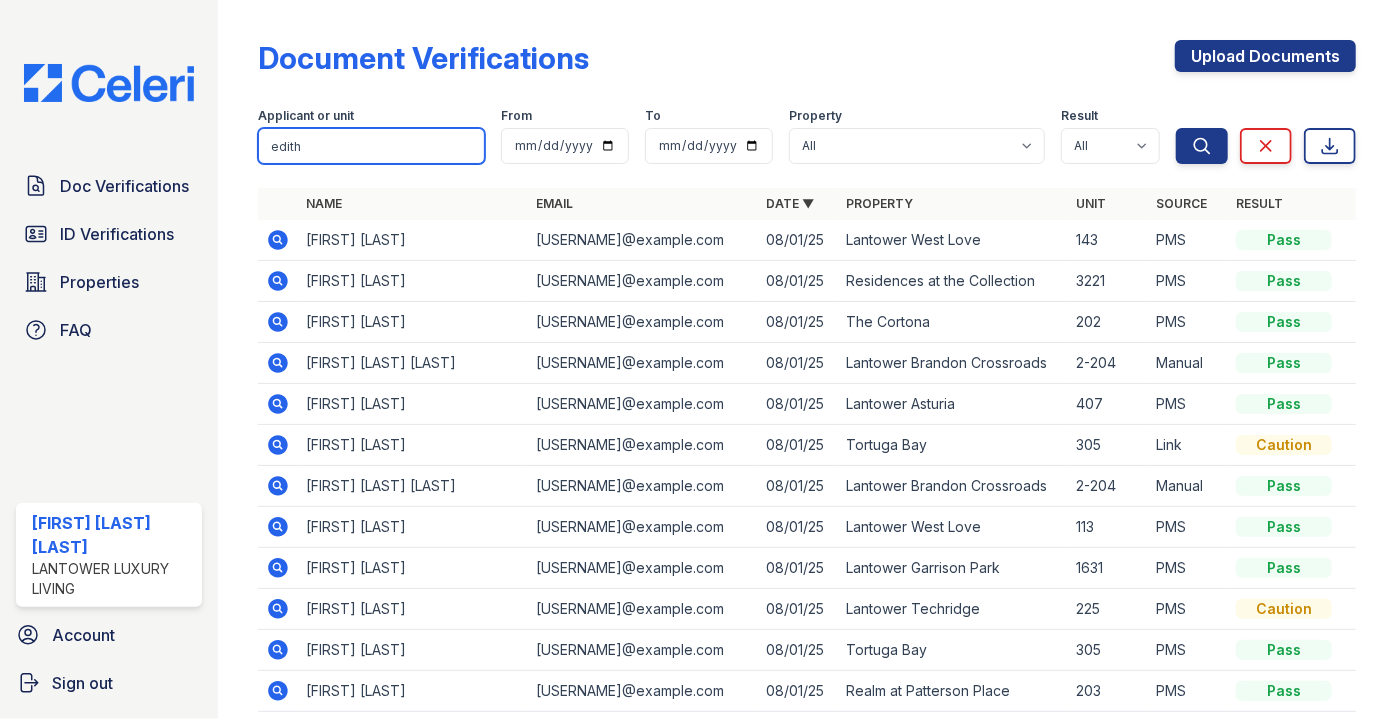 click on "Search" at bounding box center [1202, 146] 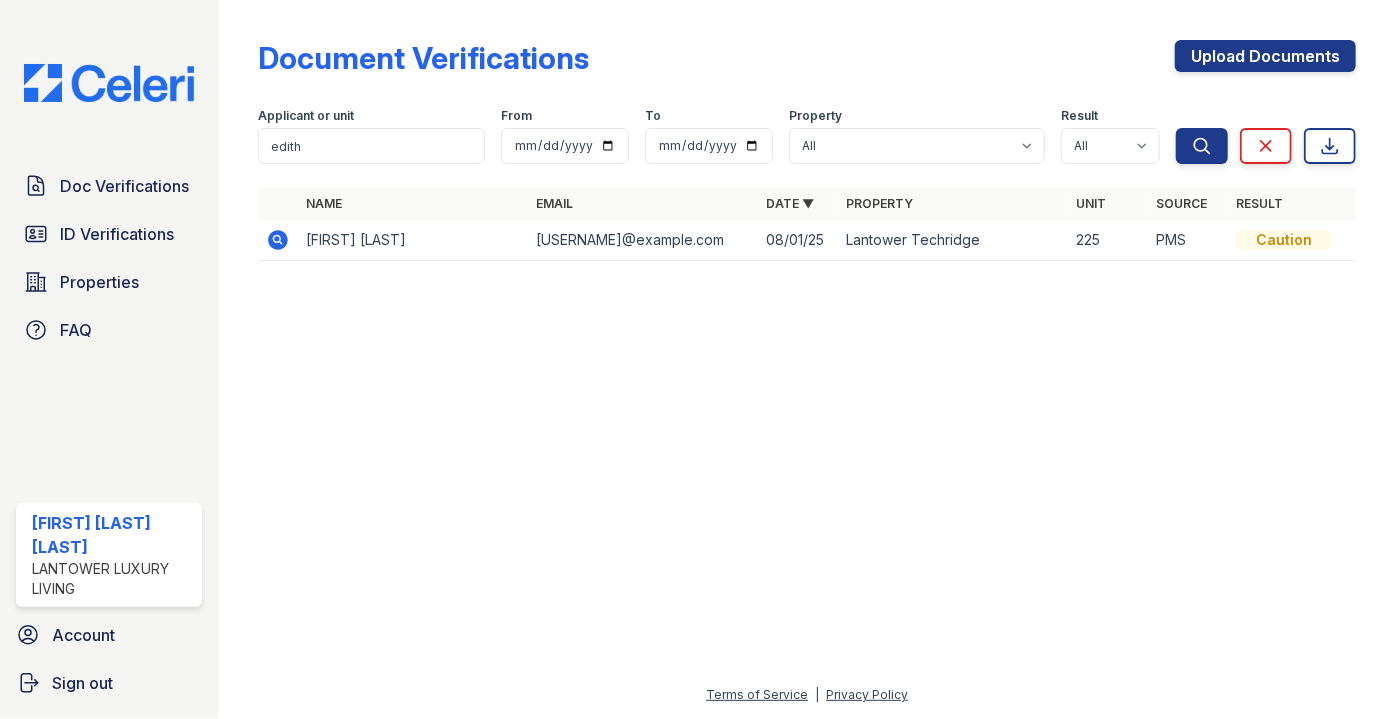 click 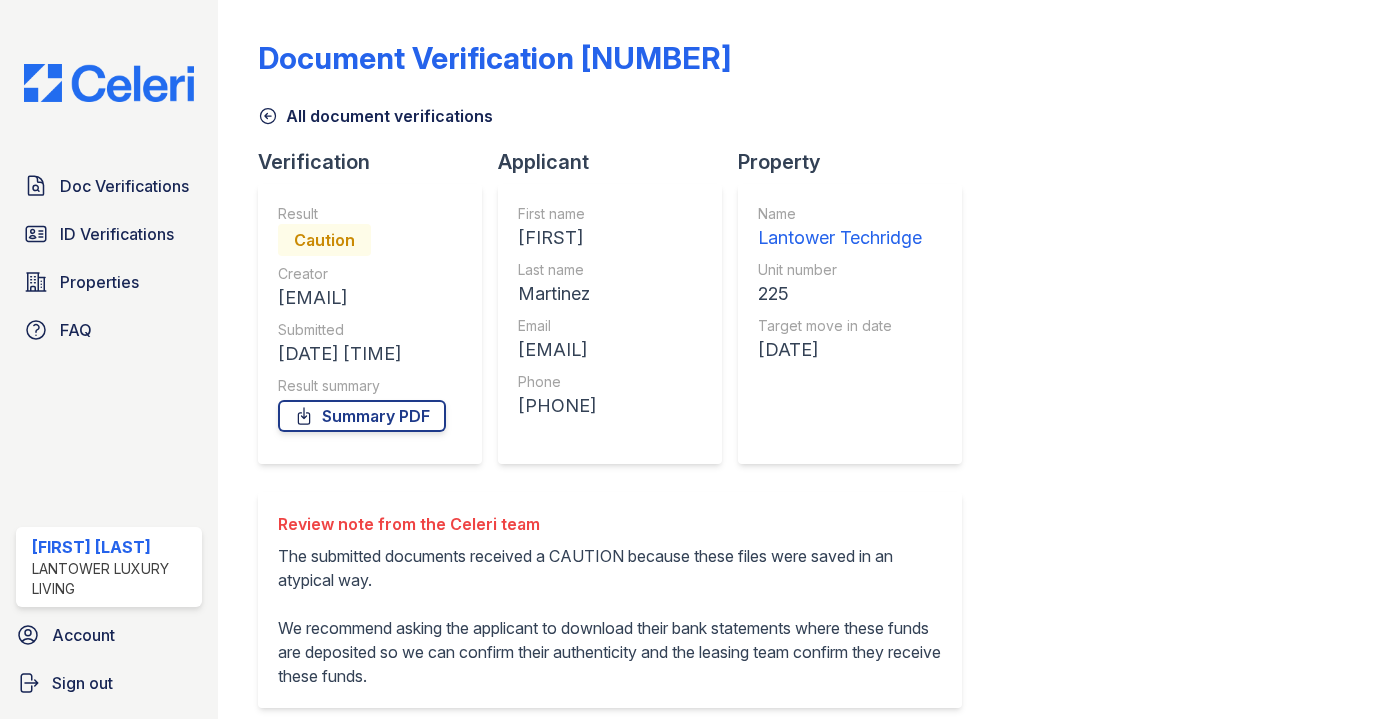 scroll, scrollTop: 0, scrollLeft: 0, axis: both 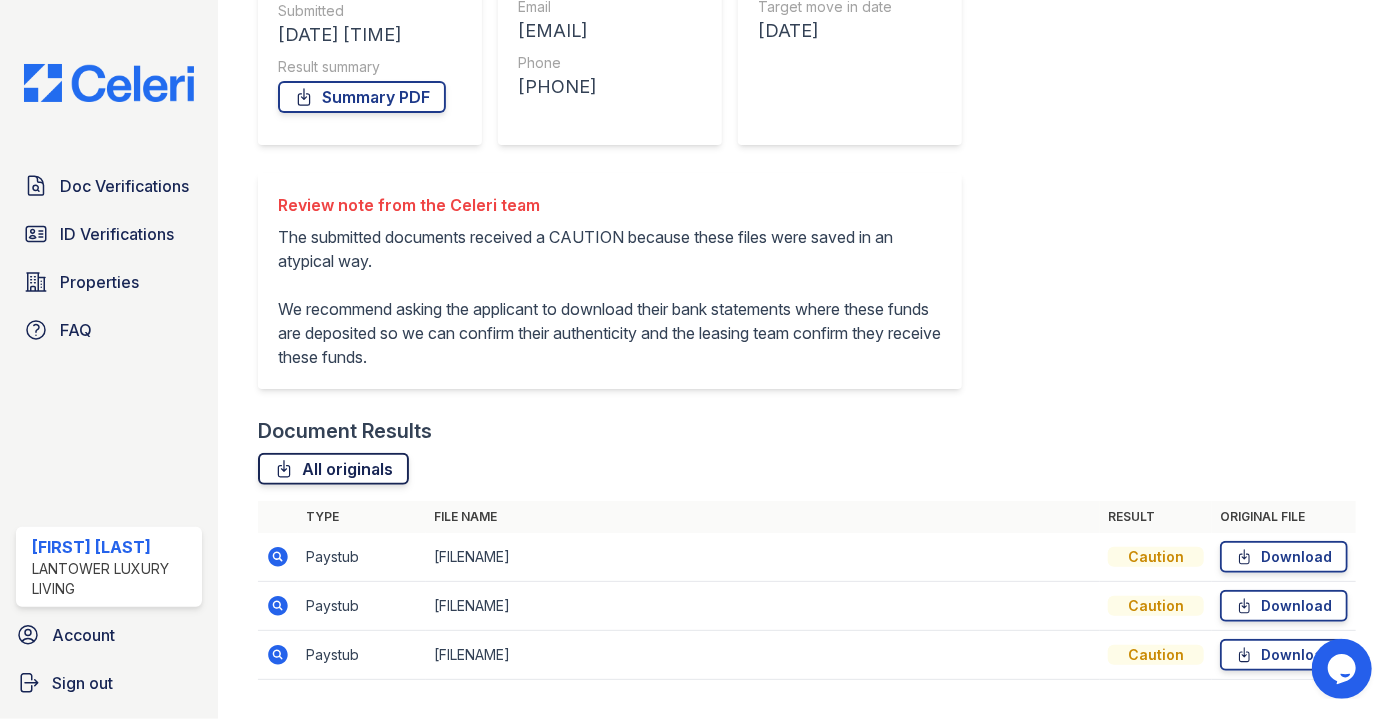click on "All originals" at bounding box center (333, 469) 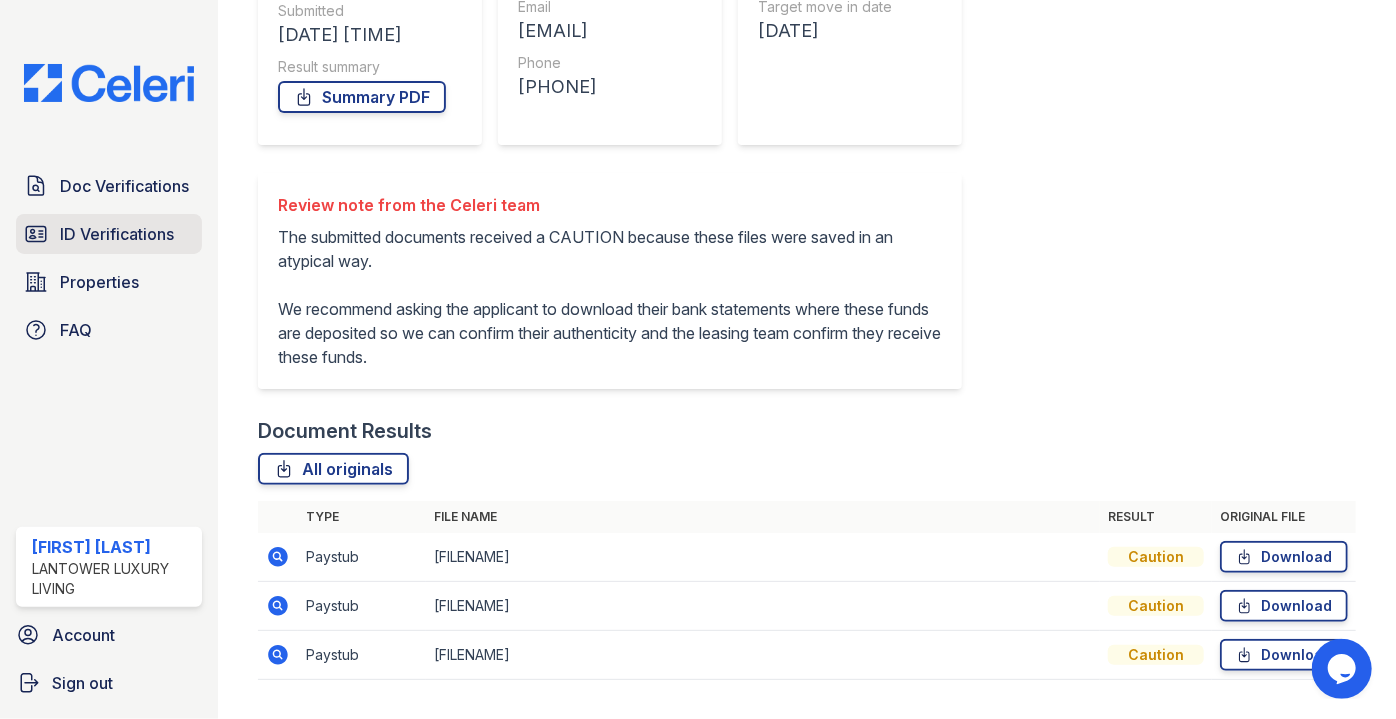 click on "ID Verifications" at bounding box center (117, 234) 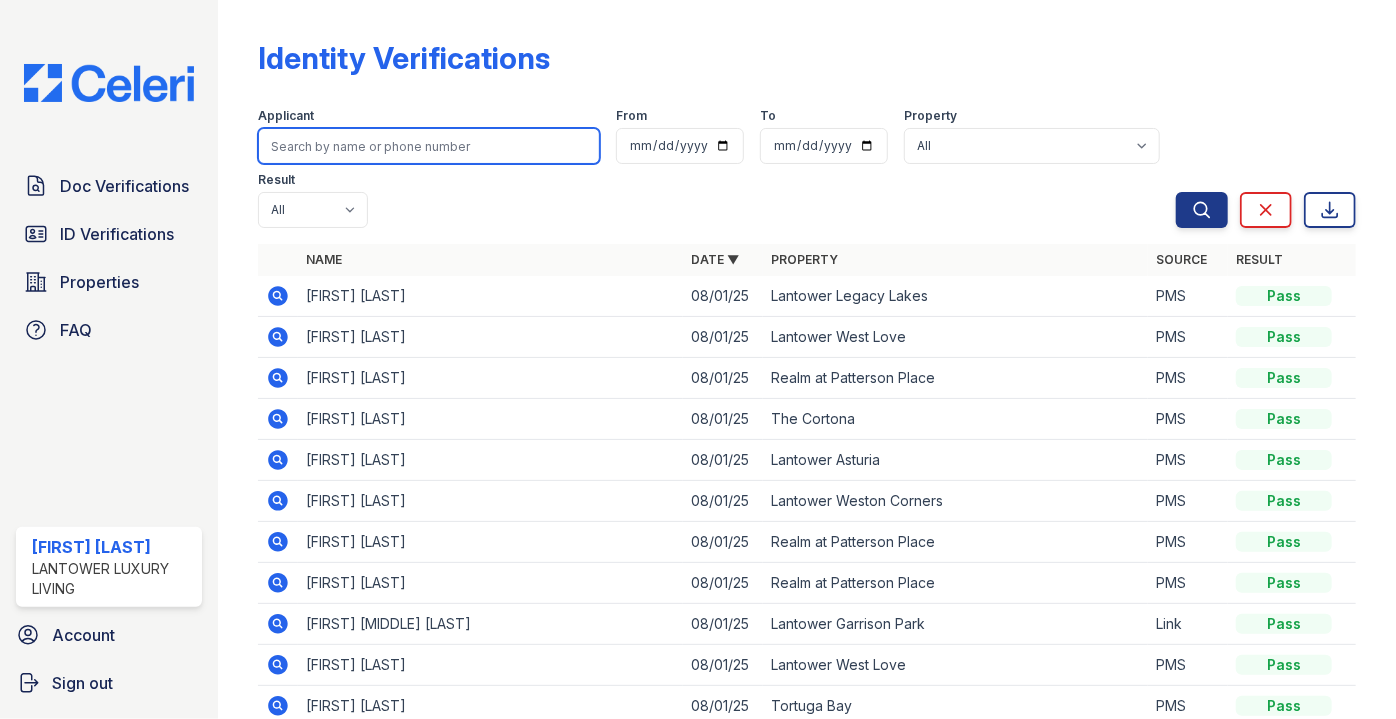 drag, startPoint x: 370, startPoint y: 132, endPoint x: 354, endPoint y: 133, distance: 16.03122 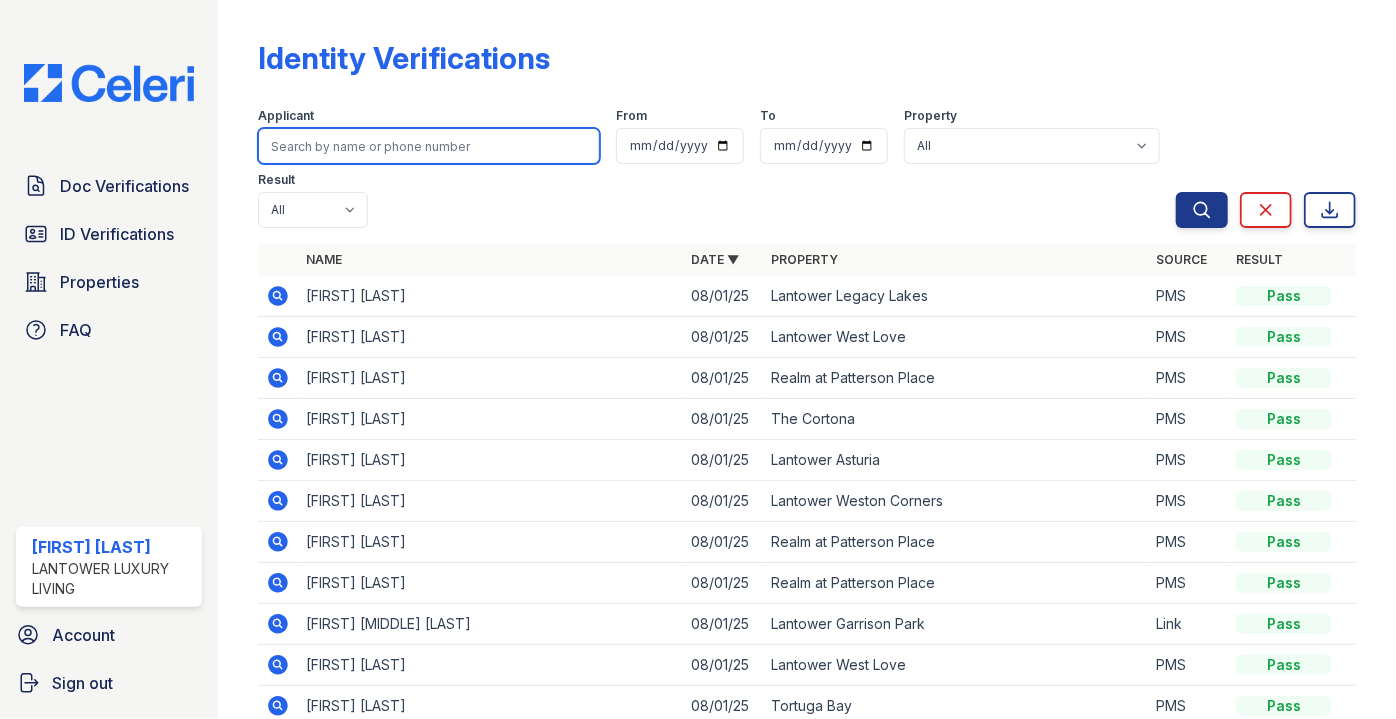 click at bounding box center [429, 146] 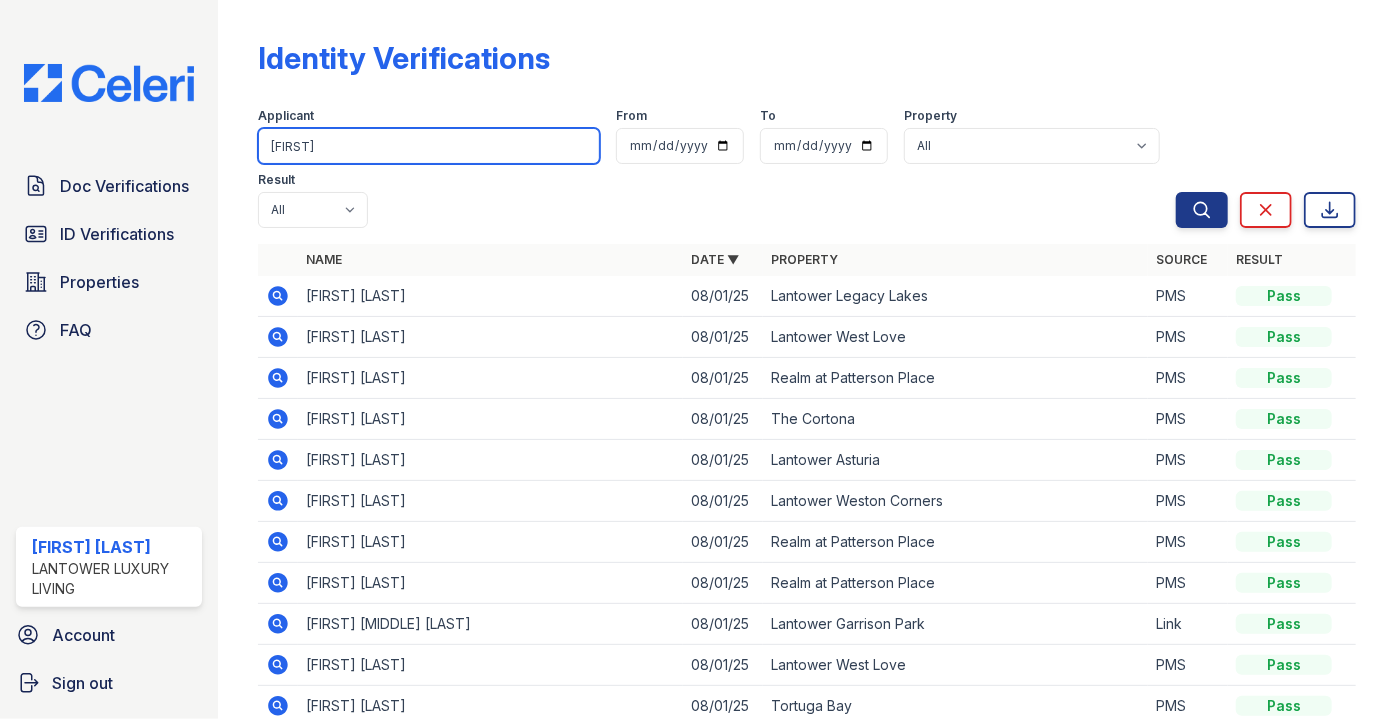 type on "[FIRST]" 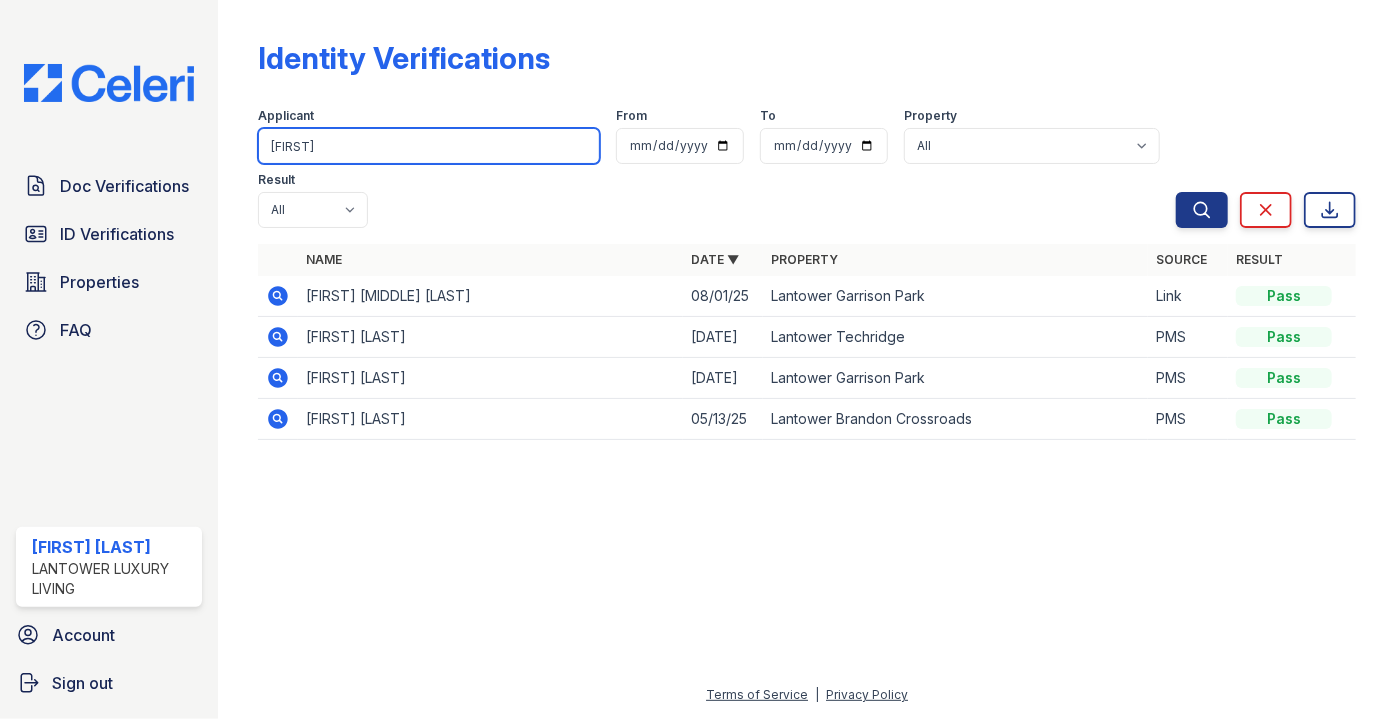drag, startPoint x: 207, startPoint y: 126, endPoint x: 104, endPoint y: 121, distance: 103.121284 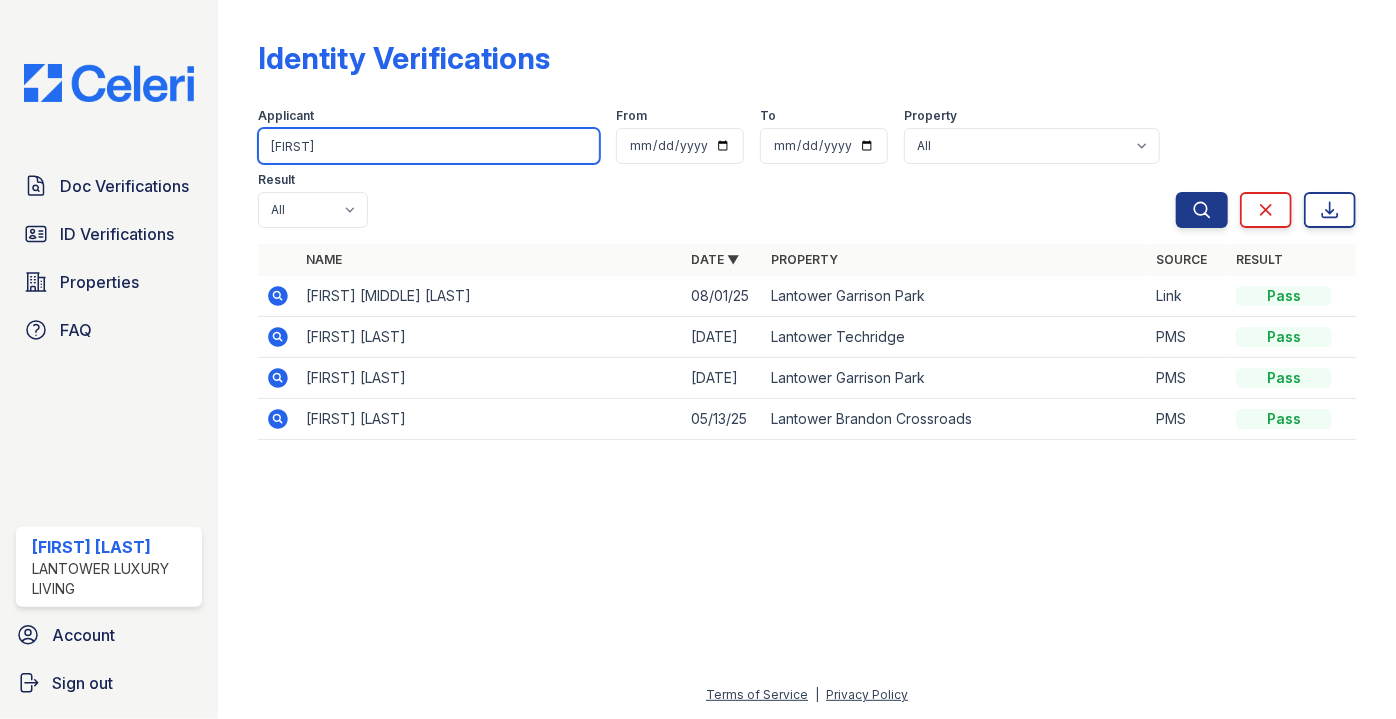 click on "Doc Verifications
ID Verifications
Properties
FAQ
[FIRST] [LAST]
Lantower Luxury Living
Account
Sign out
Identity Verifications
Filter
Applicant
[LAST]
From
To
Property
All
Lantower Ambrosio
Lantower Asturia
Lantower Brandon Crossroads
Lantower Bullhouse
Lantower Cypress Creek
Lantower Edgewater
Lantower Garrison Park
Lantower Grande Flats
Lantower Grande Pines
Lantower Legacy Lakes
Lantower Midtown
Lantower Round Rock
Lantower Techridge
Lantower Waverly
Lantower West Love
Lantower Weston Corners
Lantower Westshore
Realm at Patterson Place
Residences at the Collection
South Side on Lamar" at bounding box center [698, 359] 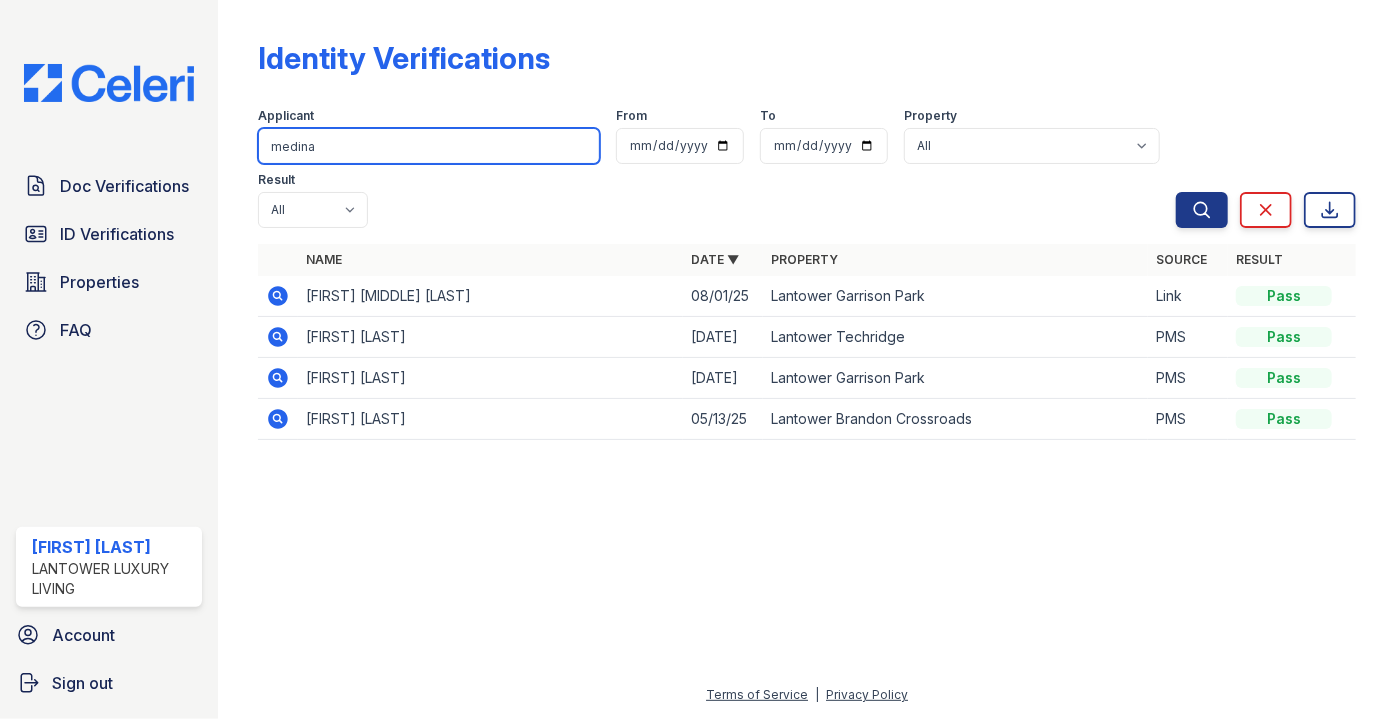 type on "medina" 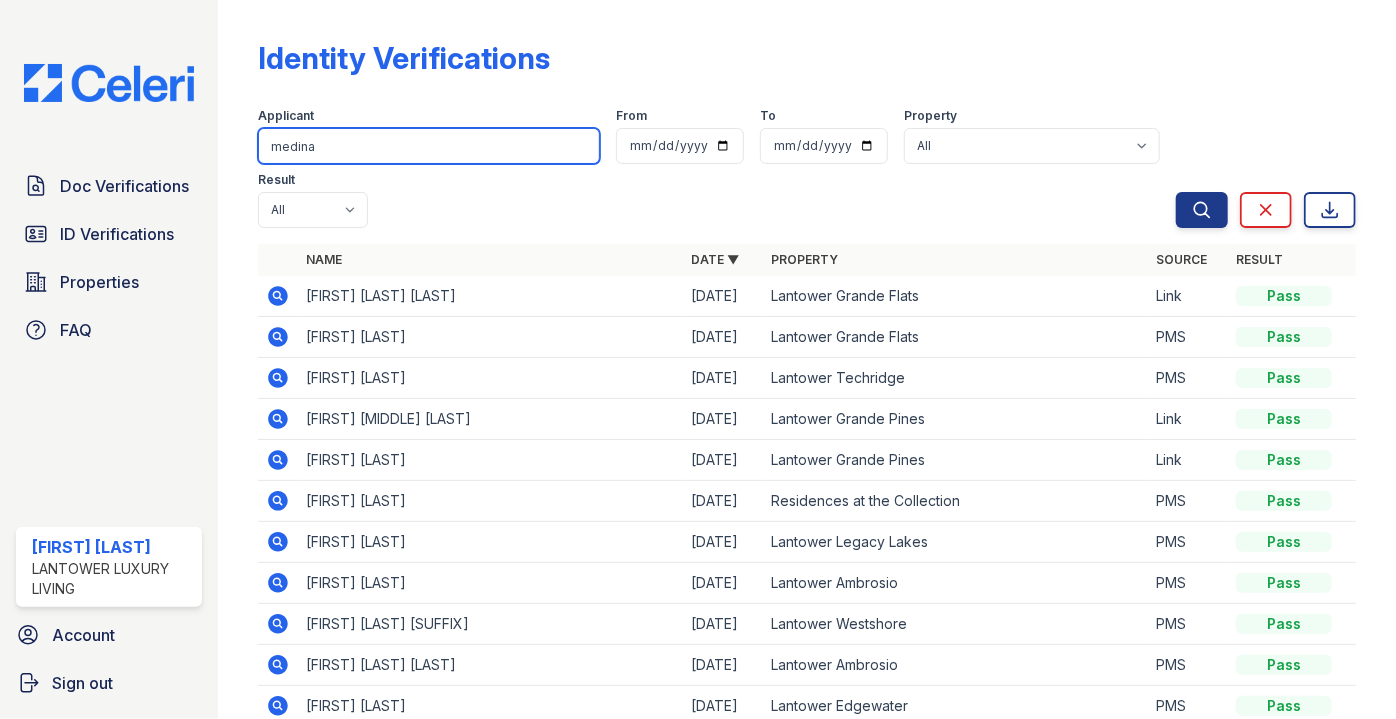 drag, startPoint x: 339, startPoint y: 146, endPoint x: 165, endPoint y: 152, distance: 174.10342 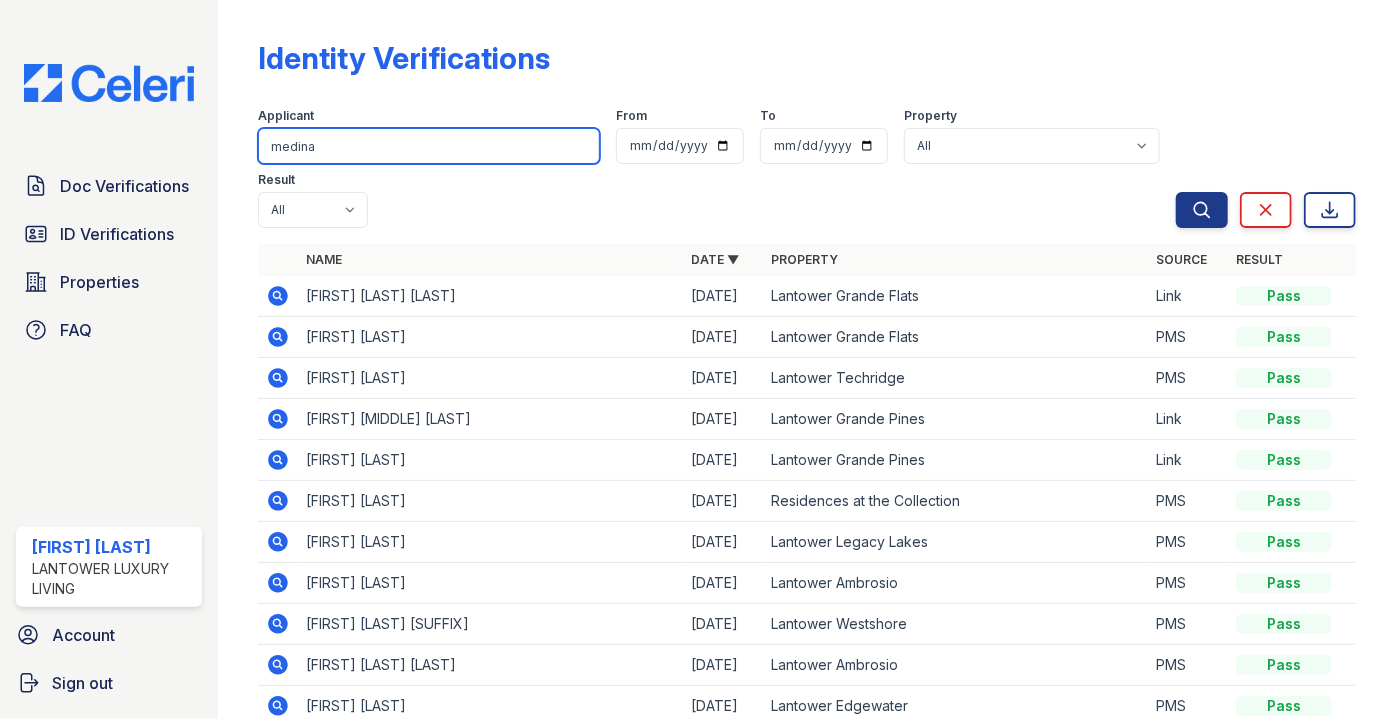 click on "Doc Verifications
ID Verifications
Properties
FAQ
[FIRST] [LAST]
Lantower Luxury Living
Account
Sign out
Identity Verifications
Filter
Applicant
[LAST]
From
To
Property
All
Lantower Ambrosio
Lantower Asturia
Lantower Brandon Crossroads
Lantower Bullhouse
Lantower Cypress Creek
Lantower Edgewater
Lantower Garrison Park
Lantower Grande Flats
Lantower Grande Pines
Lantower Legacy Lakes
Lantower Midtown
Lantower Round Rock
Lantower Techridge
Lantower Waverly
Lantower West Love
Lantower Weston Corners
Lantower Westshore
Realm at Patterson Place
Residences at the Collection
South Side on Lamar" at bounding box center [698, 359] 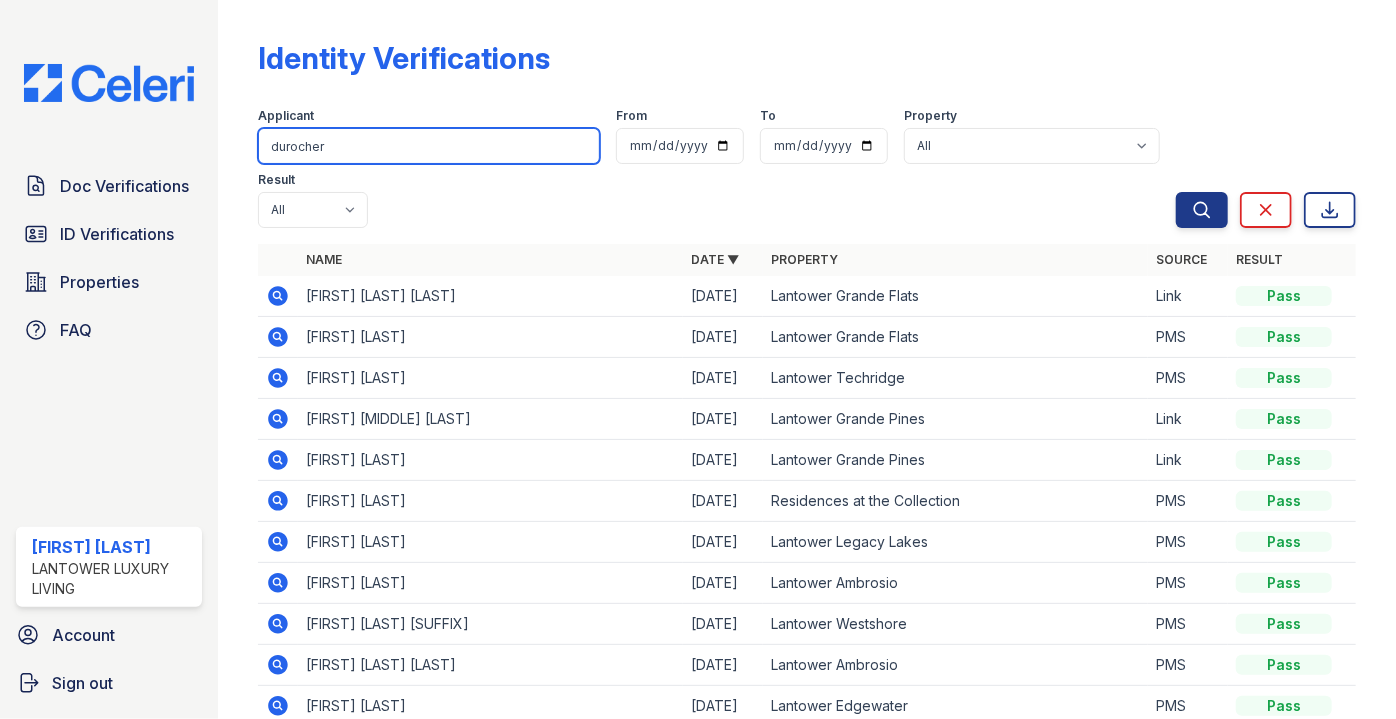 type on "durocher" 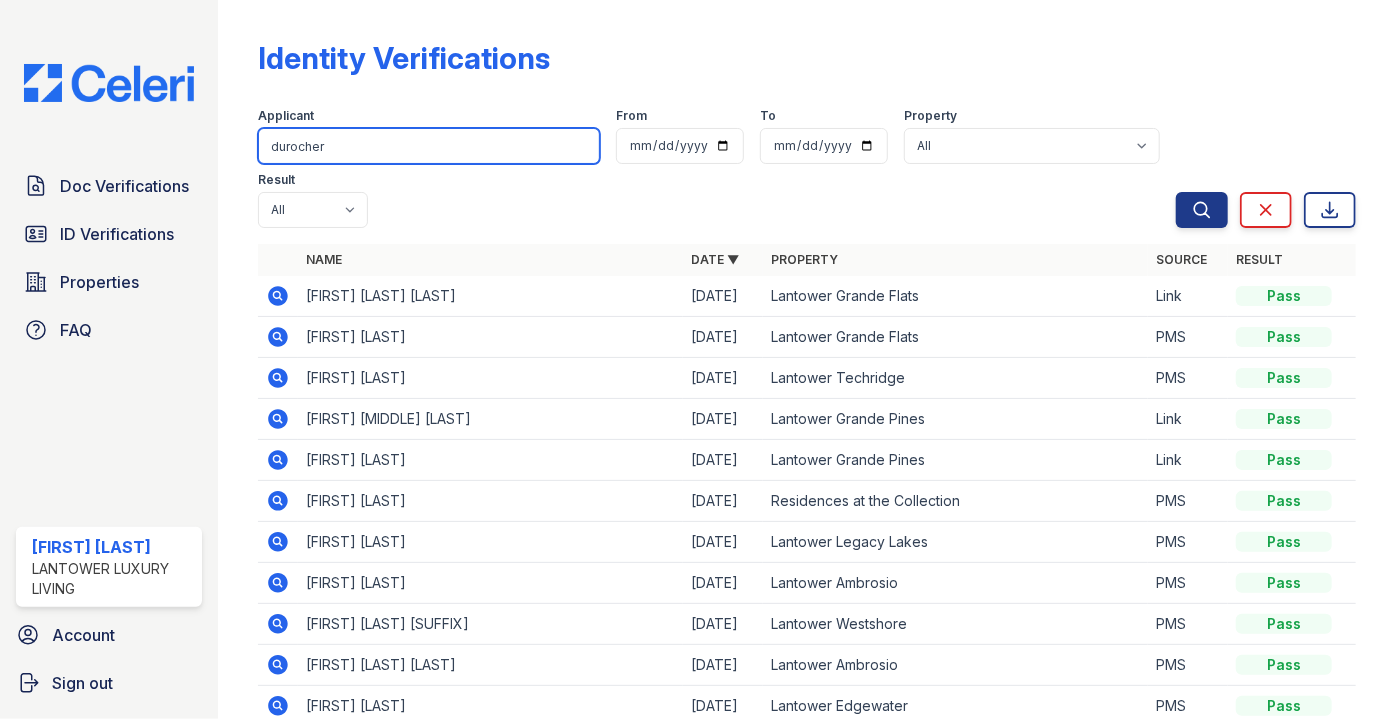 click on "Search" at bounding box center (1202, 210) 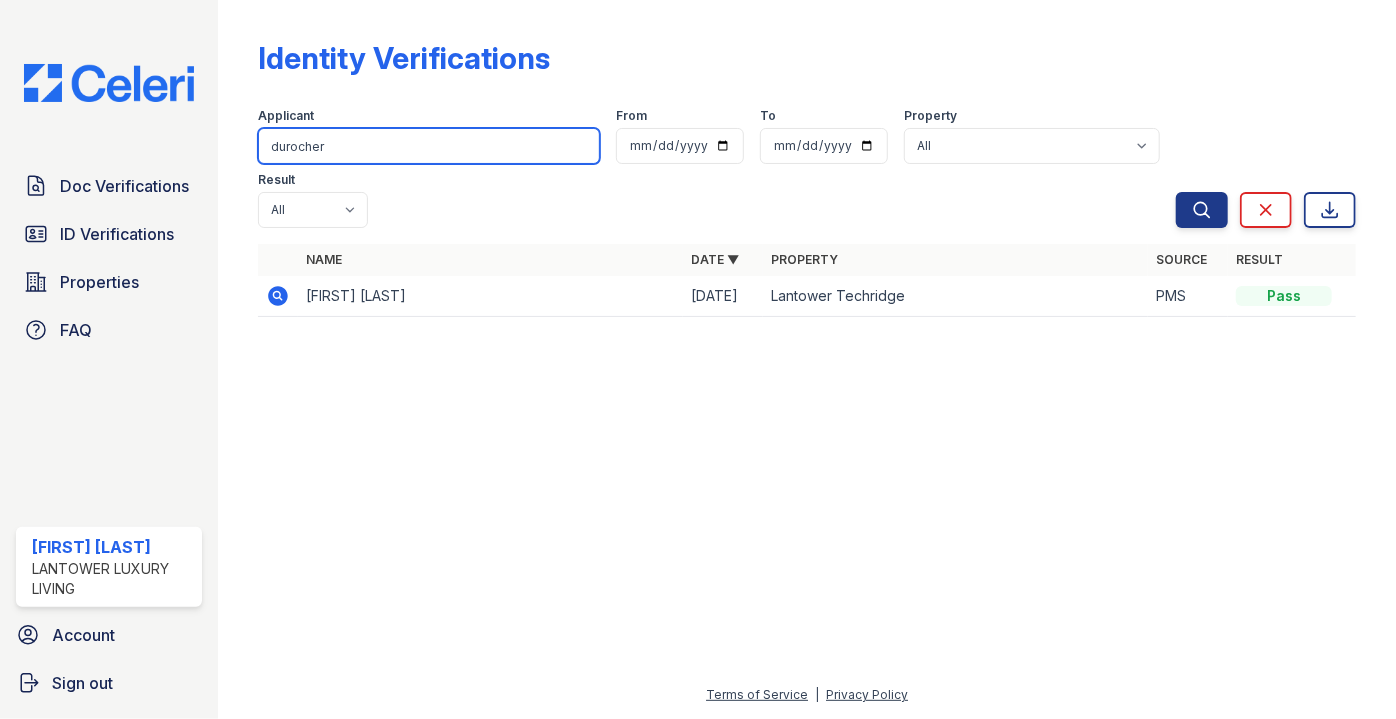 click on "Identity Verifications
Filter
Applicant
[LAST]
From
To
Property
All
Lantower Ambrosio
Lantower Asturia
Lantower Brandon Crossroads
Lantower Bullhouse
Lantower Cypress Creek
Lantower Edgewater
Lantower Garrison Park
Lantower Grande Flats
Lantower Grande Pines
Lantower Legacy Lakes
Lantower Midtown
Lantower Round Rock
Lantower Techridge
Lantower Waverly
Lantower West Love
Lantower Weston Corners
Lantower Westshore
Realm at Patterson Place
Residences at the Collection
South Side on Lamar
The Cortona
Tortuga Bay
Result
All
Pass
Fail
Caution
Resubmit
Search
Clear
Export
Search
Clear
Export
Name
Date ▼
Property
Source
Result
PMS" at bounding box center [807, 359] 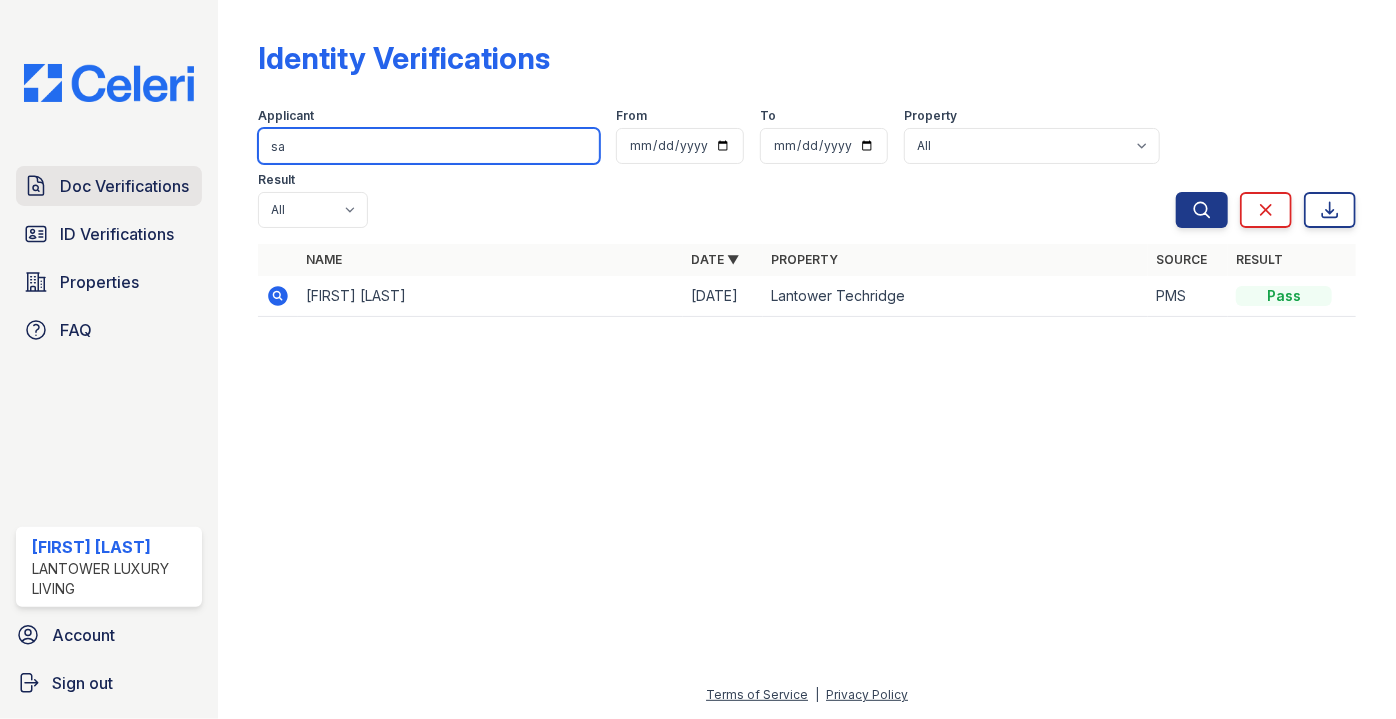 type on "s" 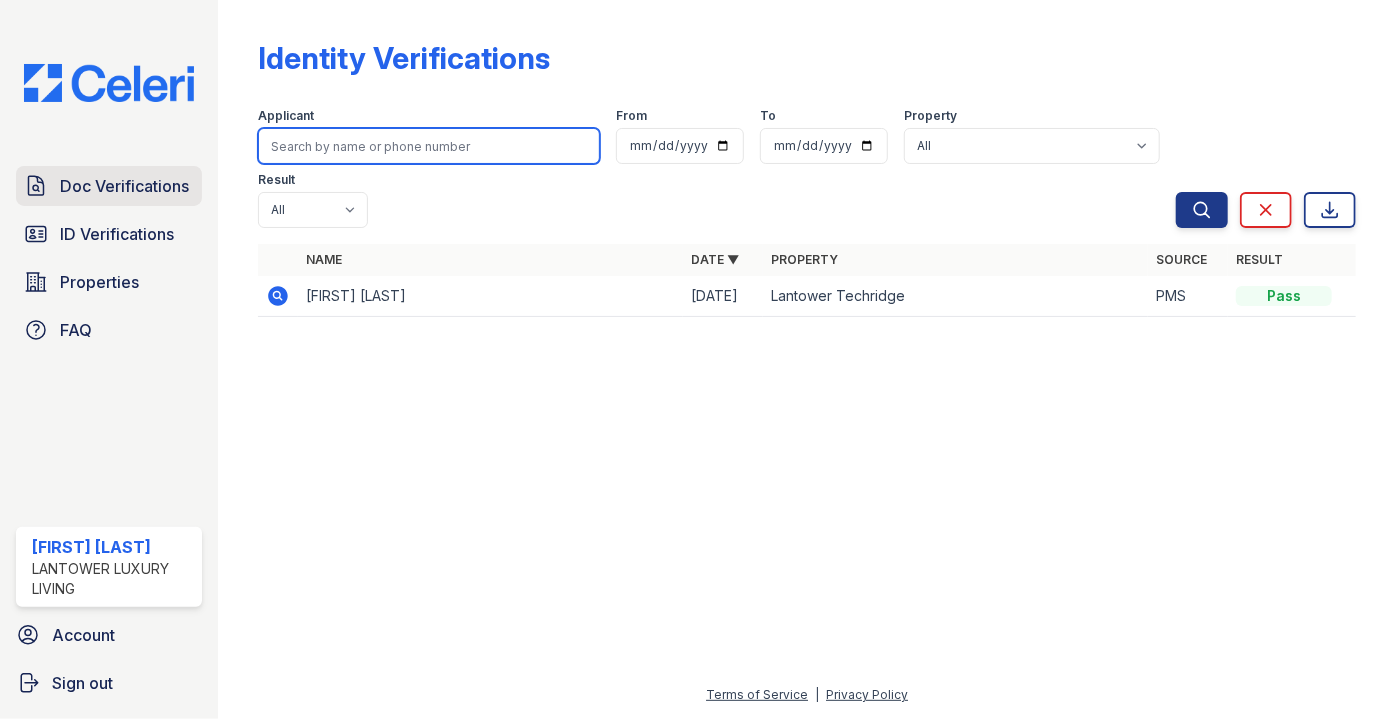 type 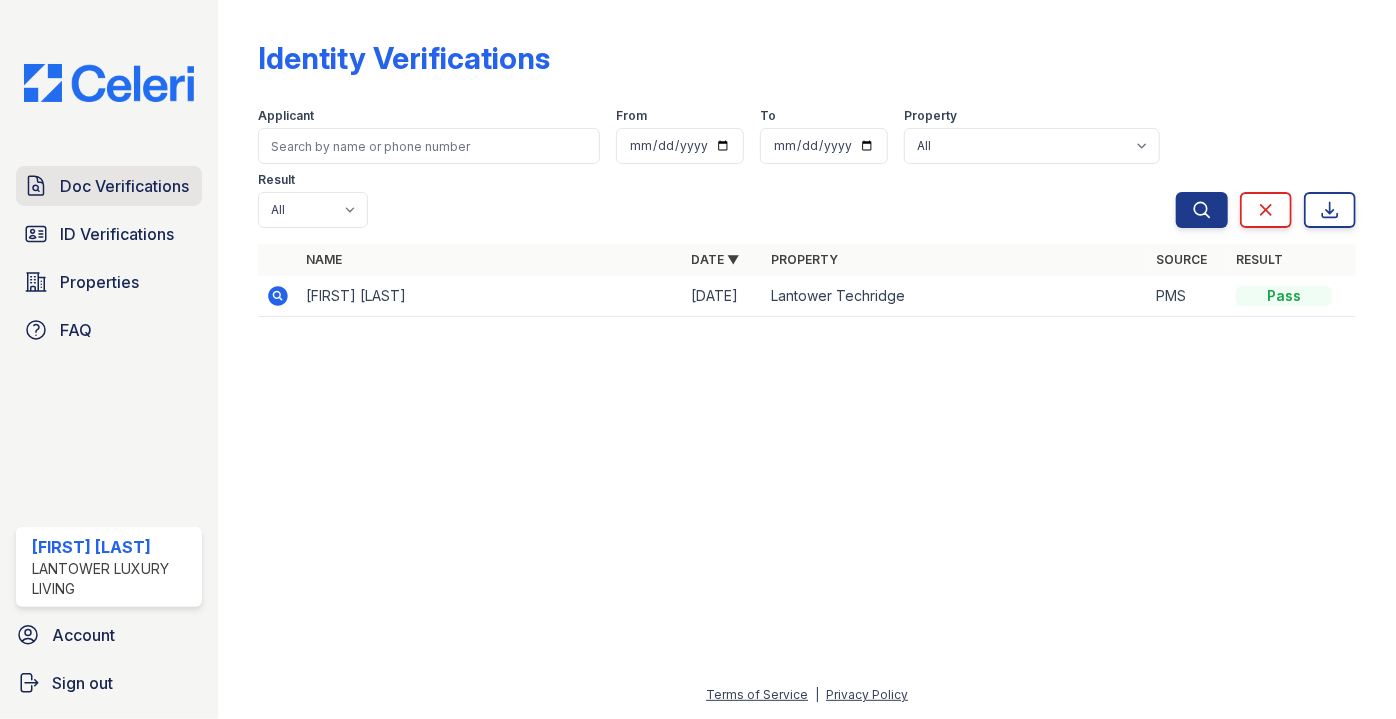 click on "Doc Verifications" at bounding box center (124, 186) 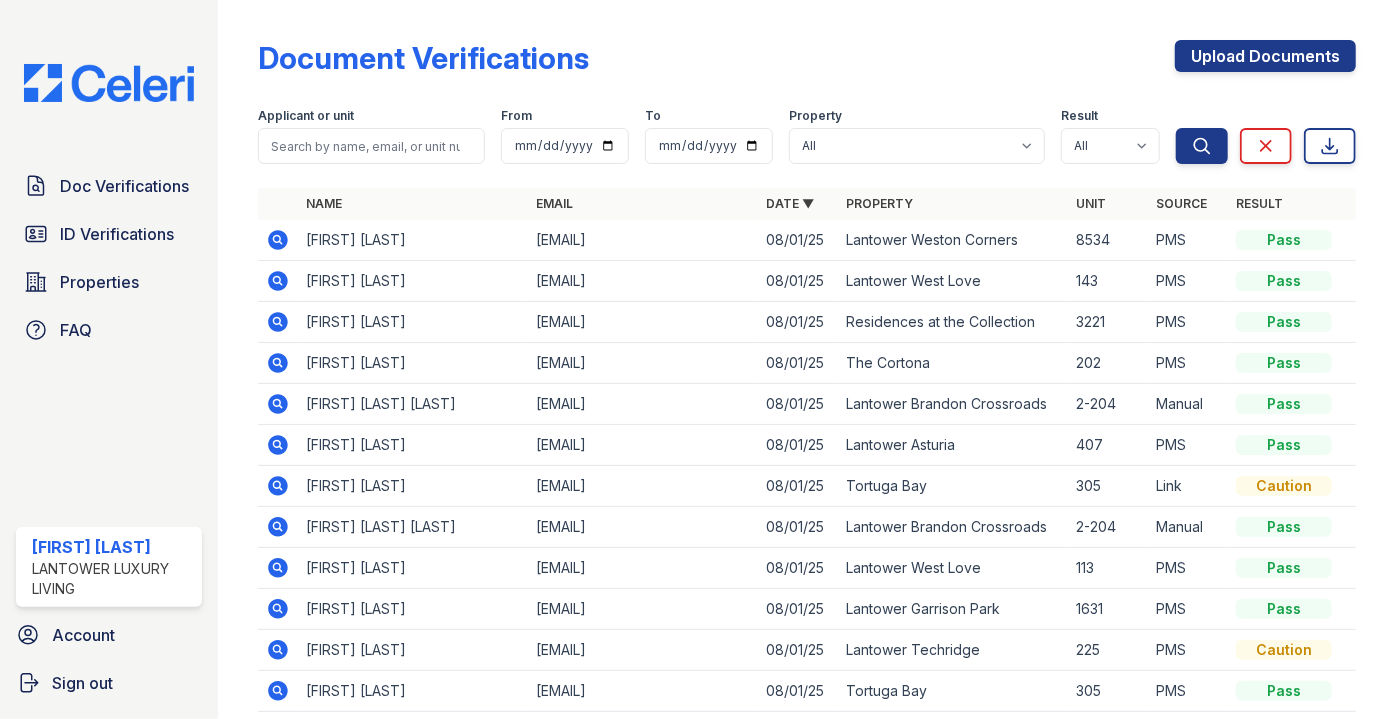 click at bounding box center (371, 146) 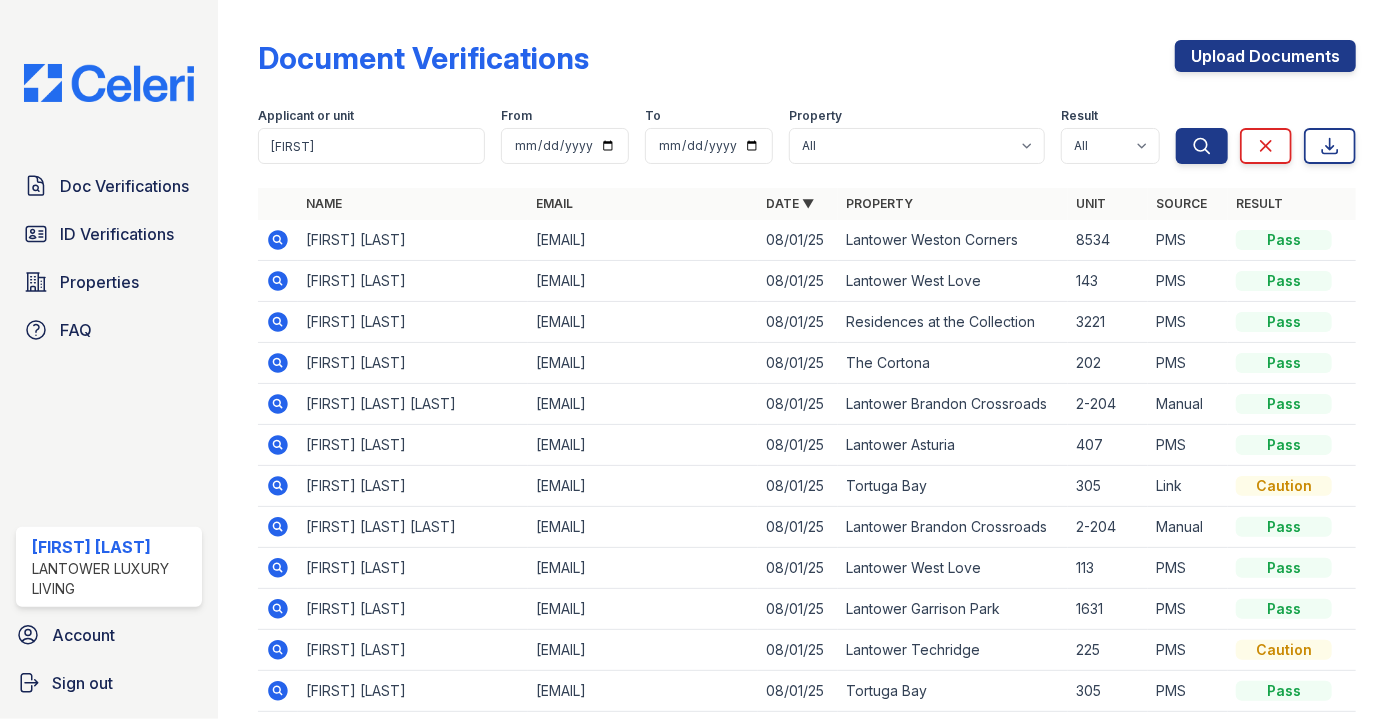 type on "[FIRST]" 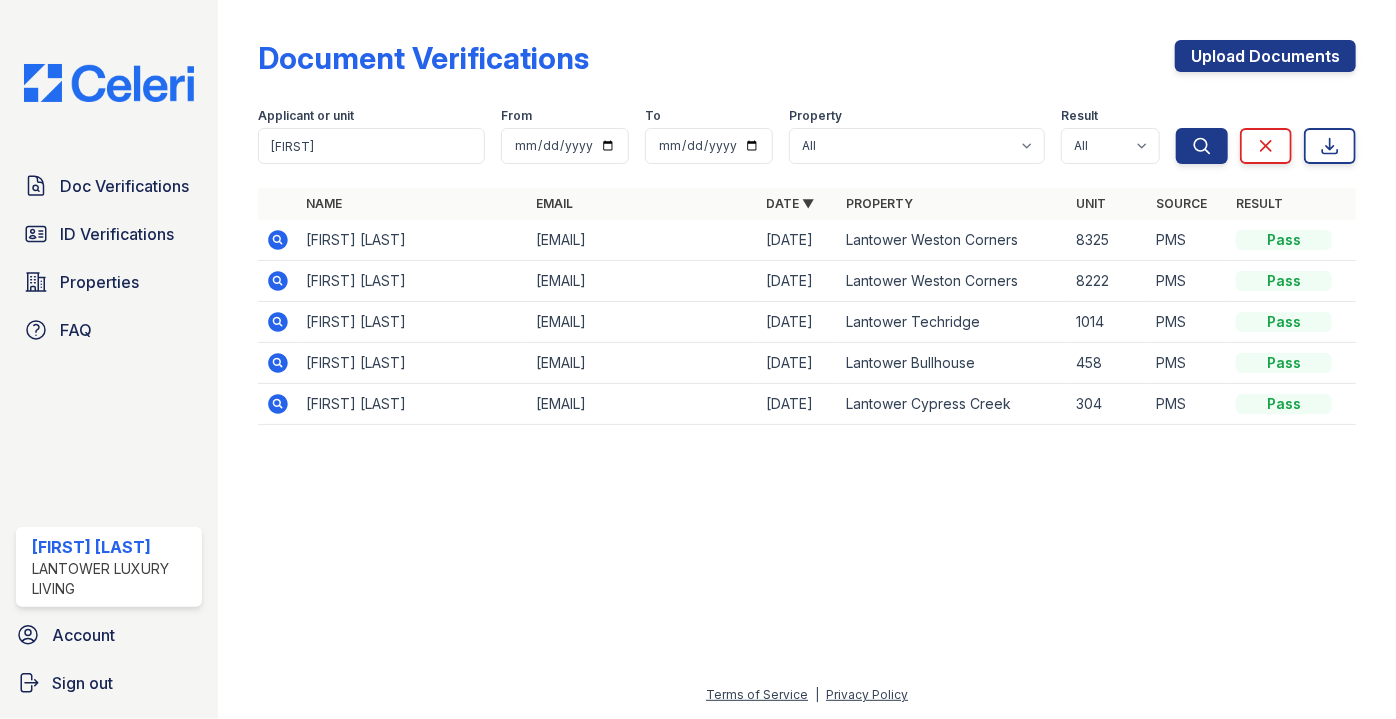 click 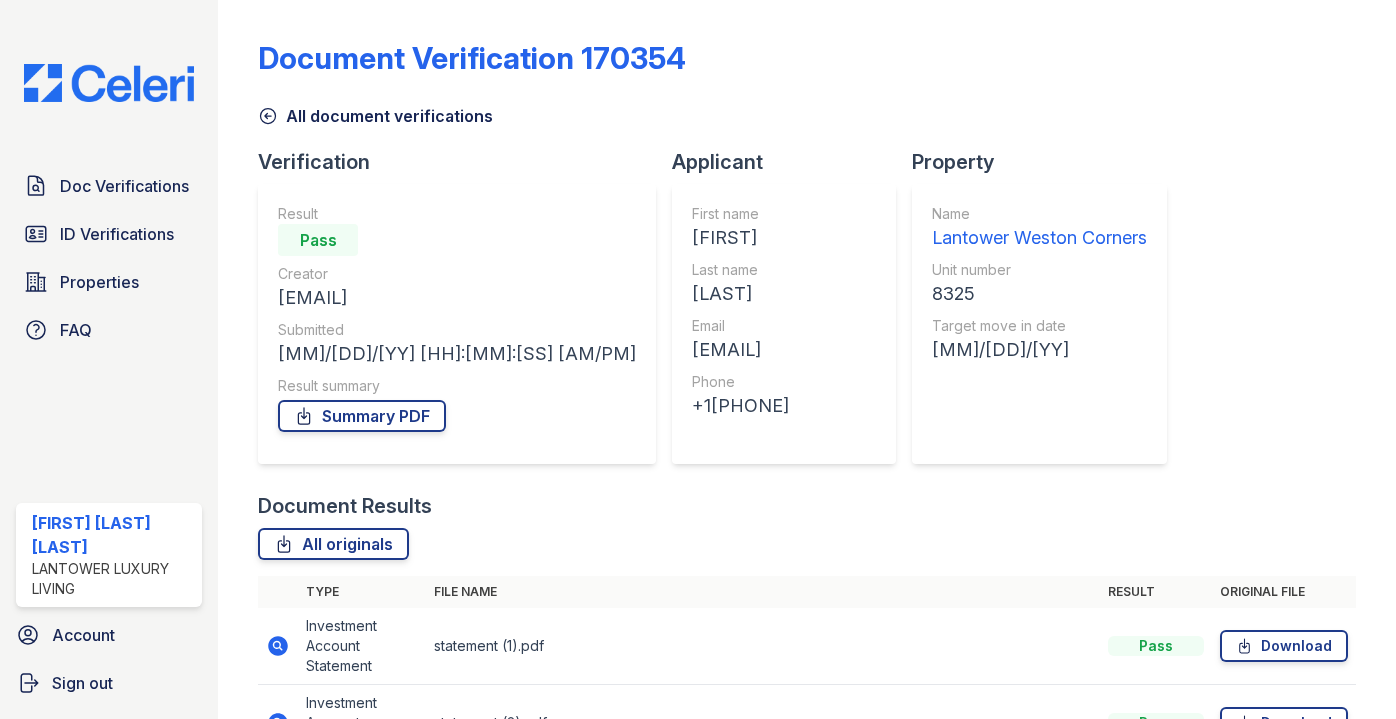 scroll, scrollTop: 0, scrollLeft: 0, axis: both 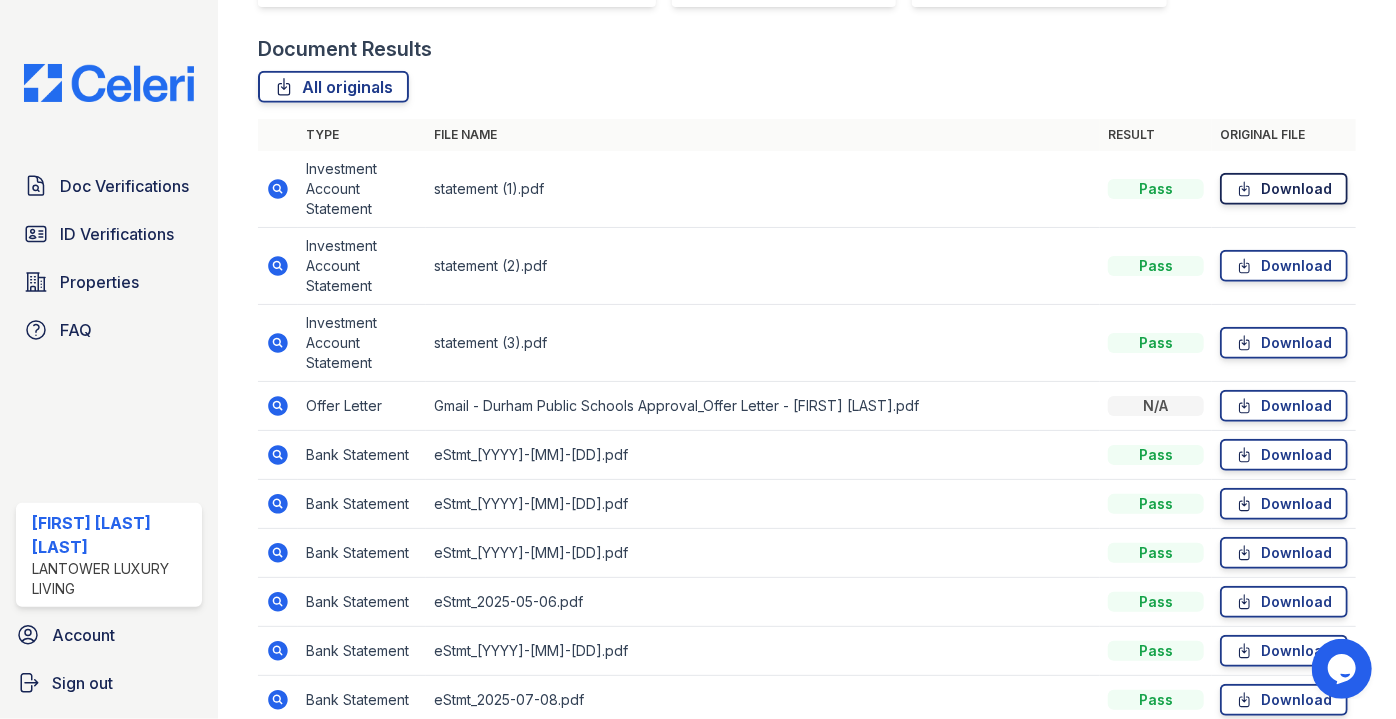 click on "Download" at bounding box center (1284, 189) 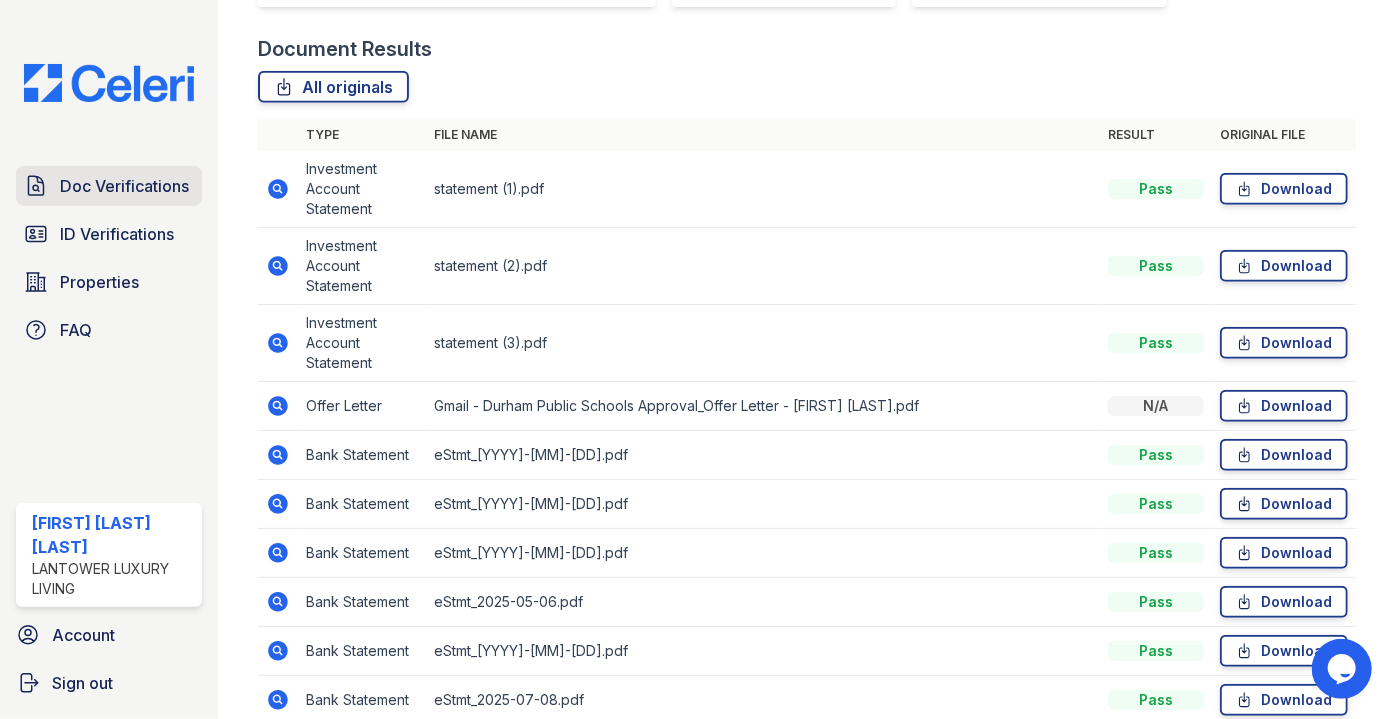 click on "Doc Verifications" at bounding box center (124, 186) 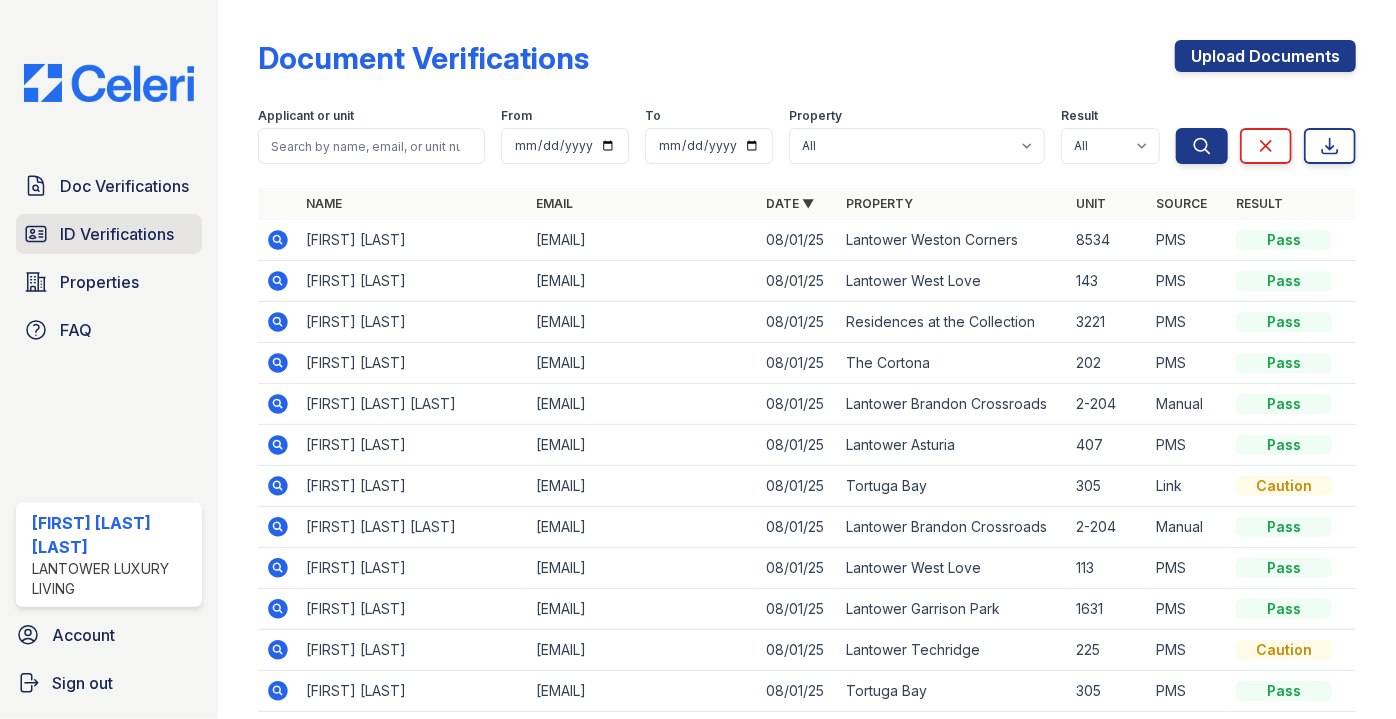 click on "ID Verifications" at bounding box center [117, 234] 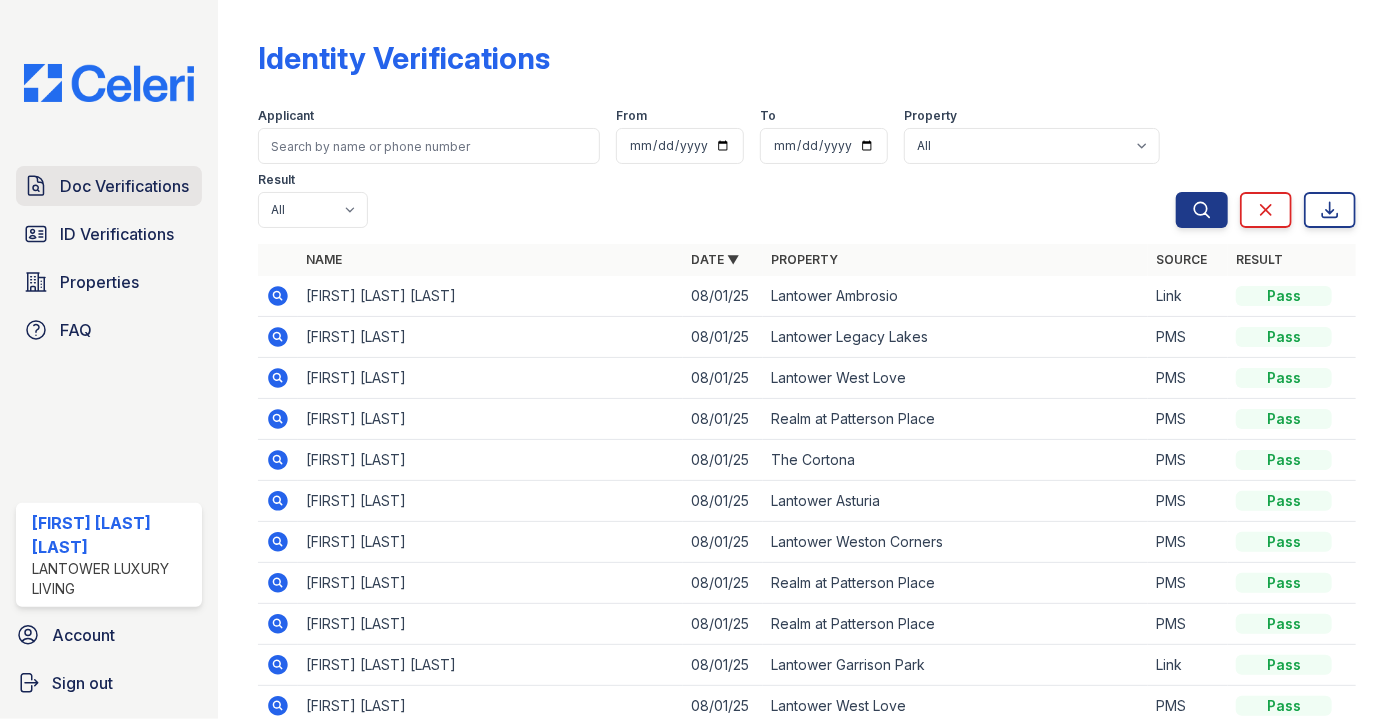 click on "Doc Verifications" at bounding box center (124, 186) 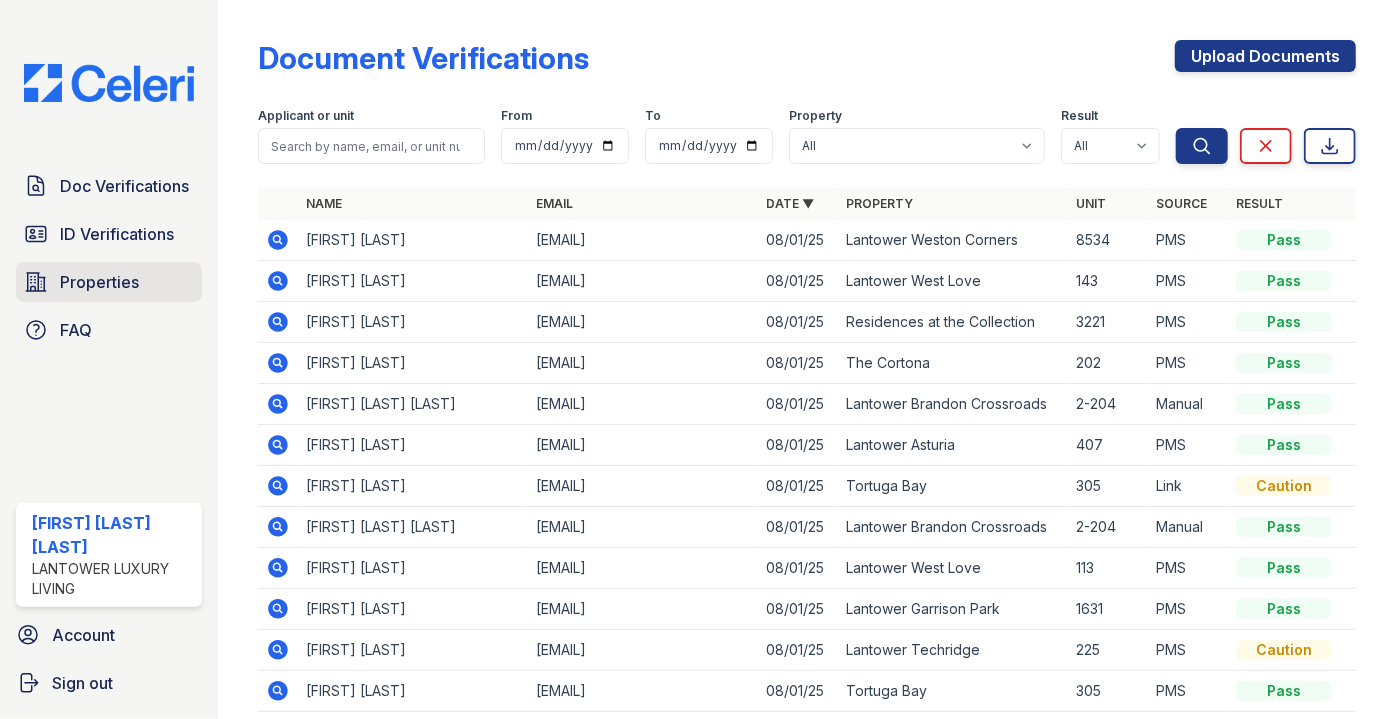 click on "Properties" at bounding box center (99, 282) 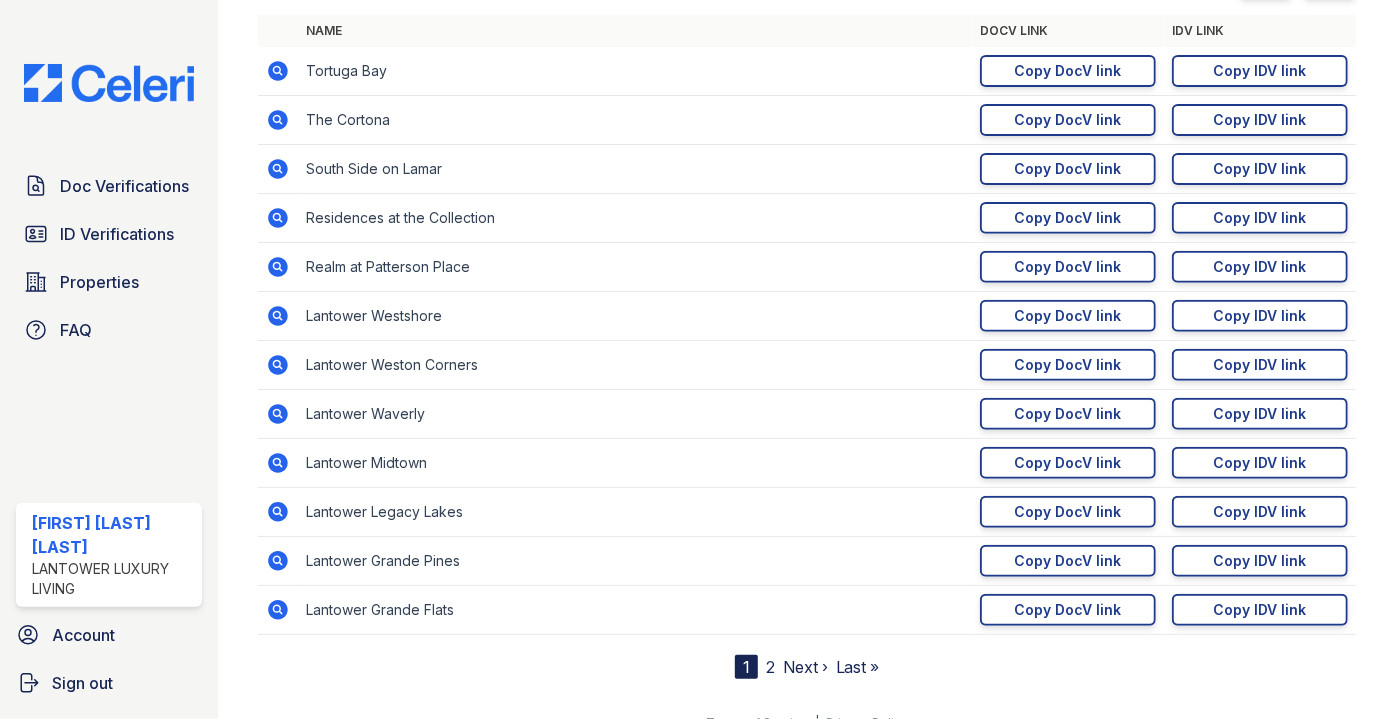 scroll, scrollTop: 272, scrollLeft: 0, axis: vertical 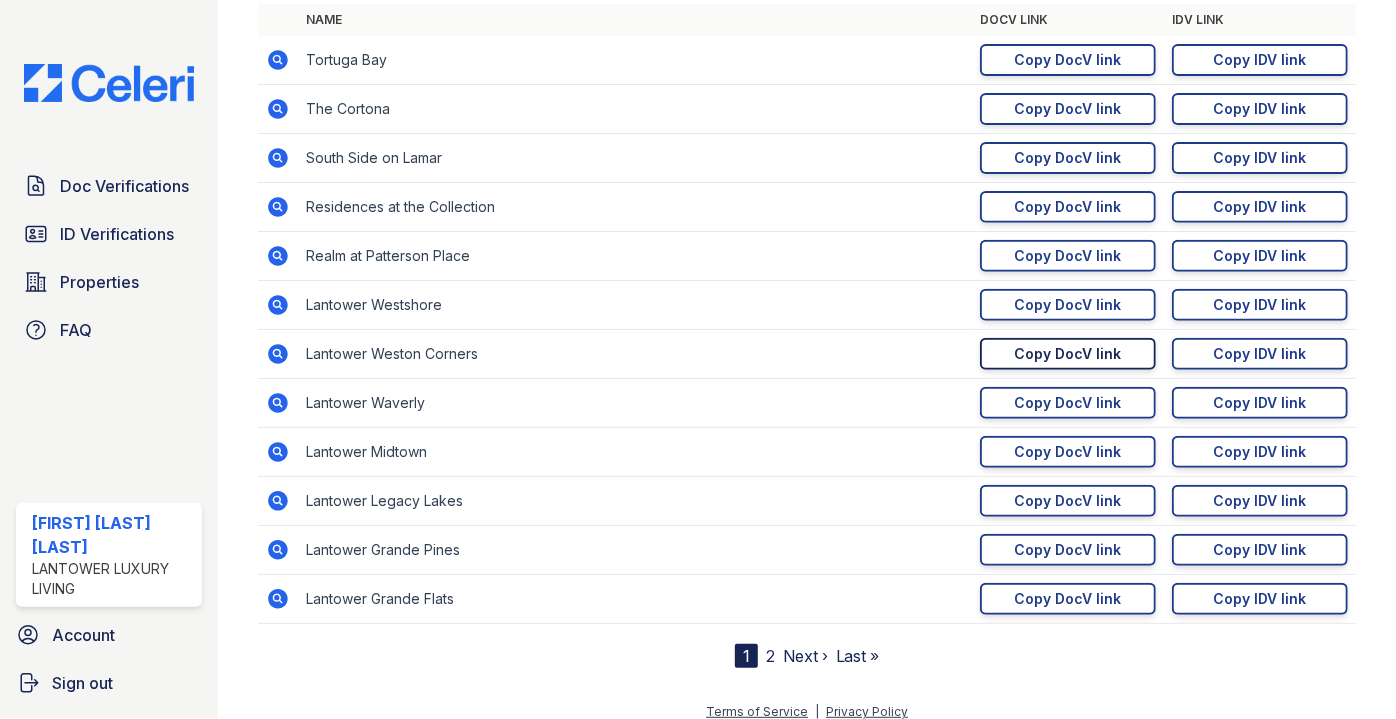 click on "Copy DocV link" at bounding box center (1068, 354) 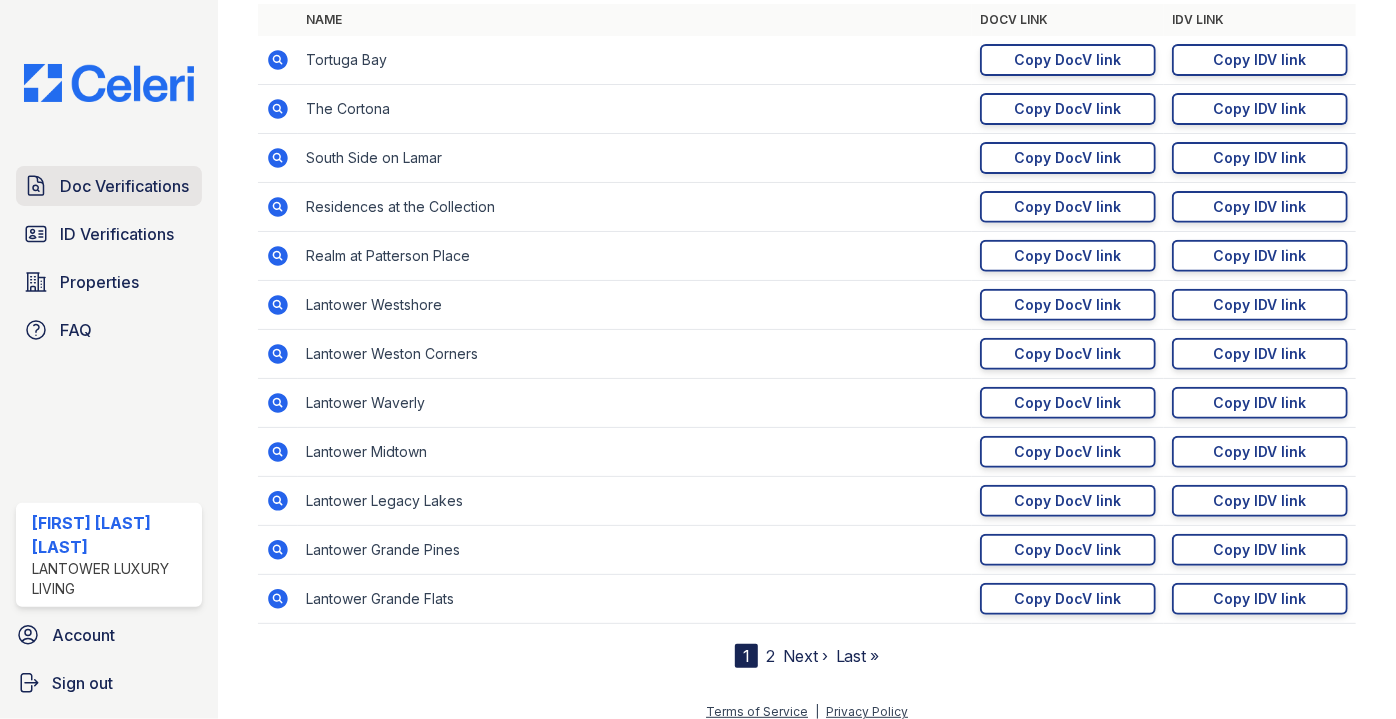 click on "Doc Verifications" at bounding box center [124, 186] 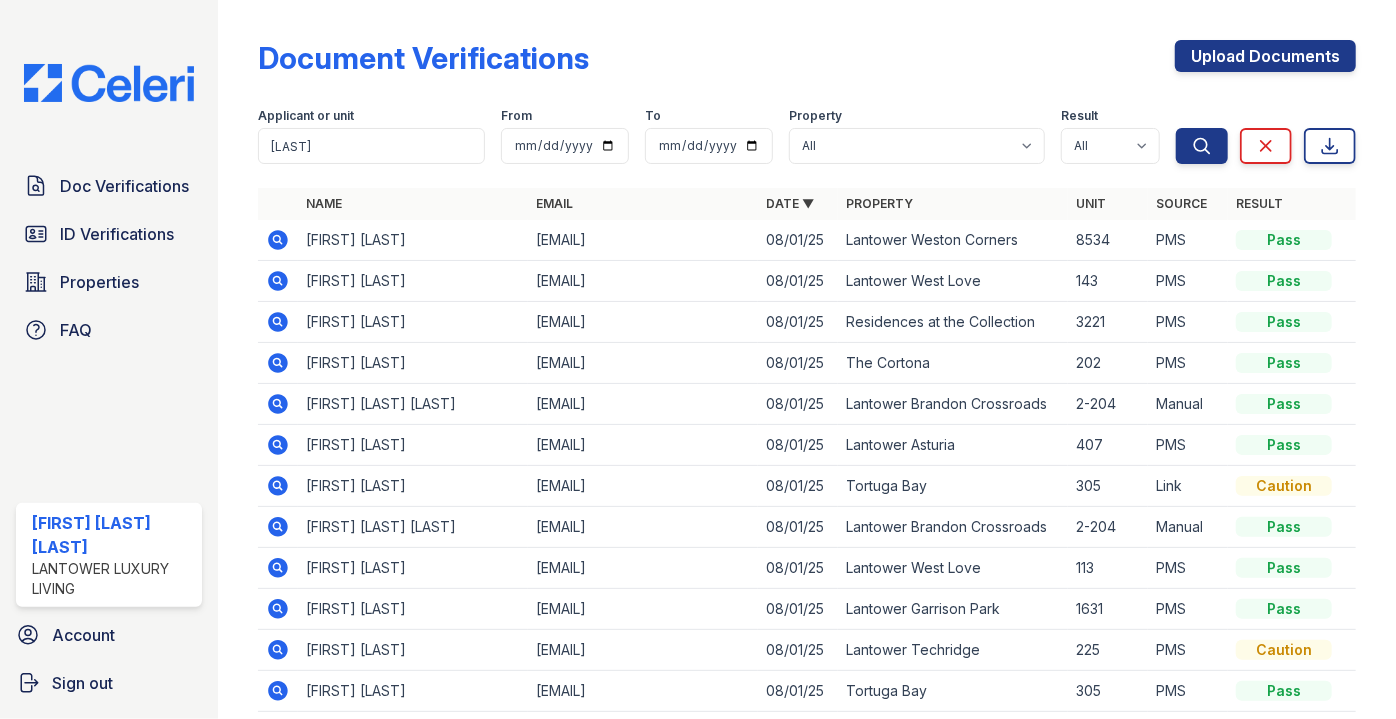 type on "ruff" 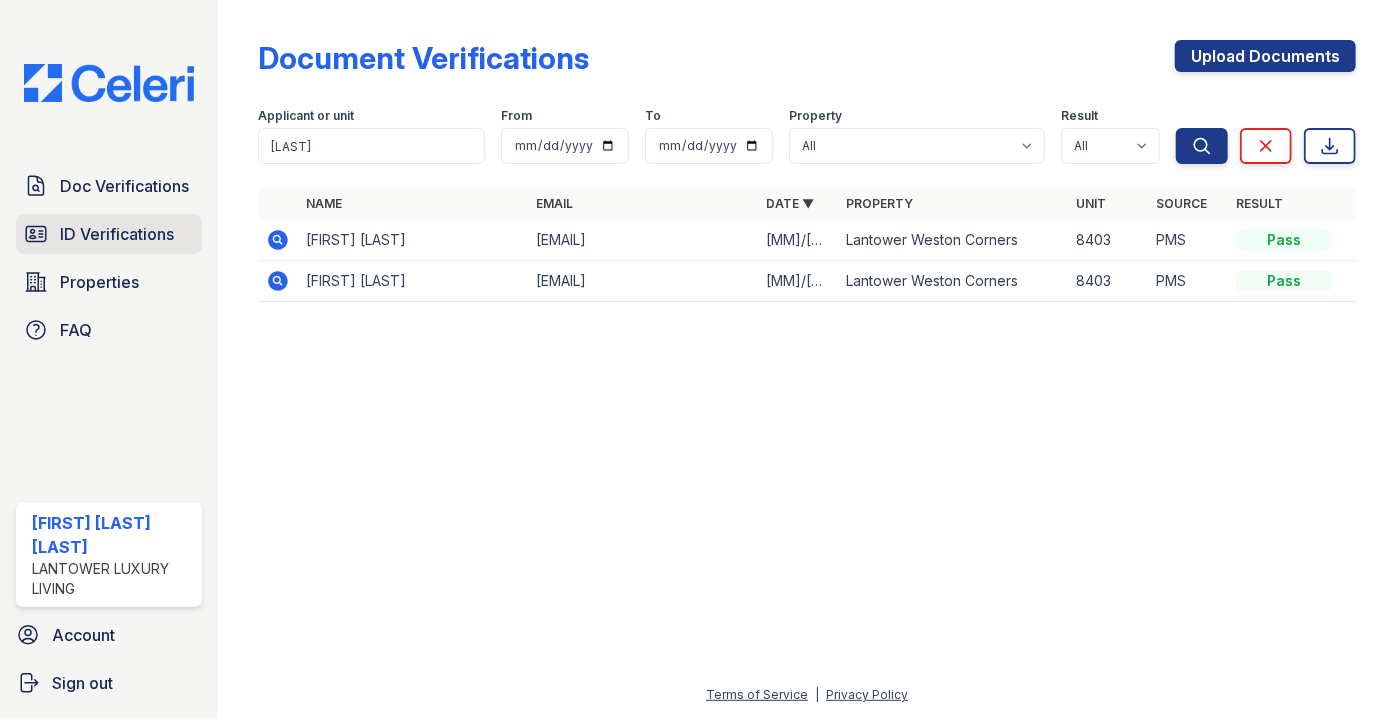 click on "ID Verifications" at bounding box center (117, 234) 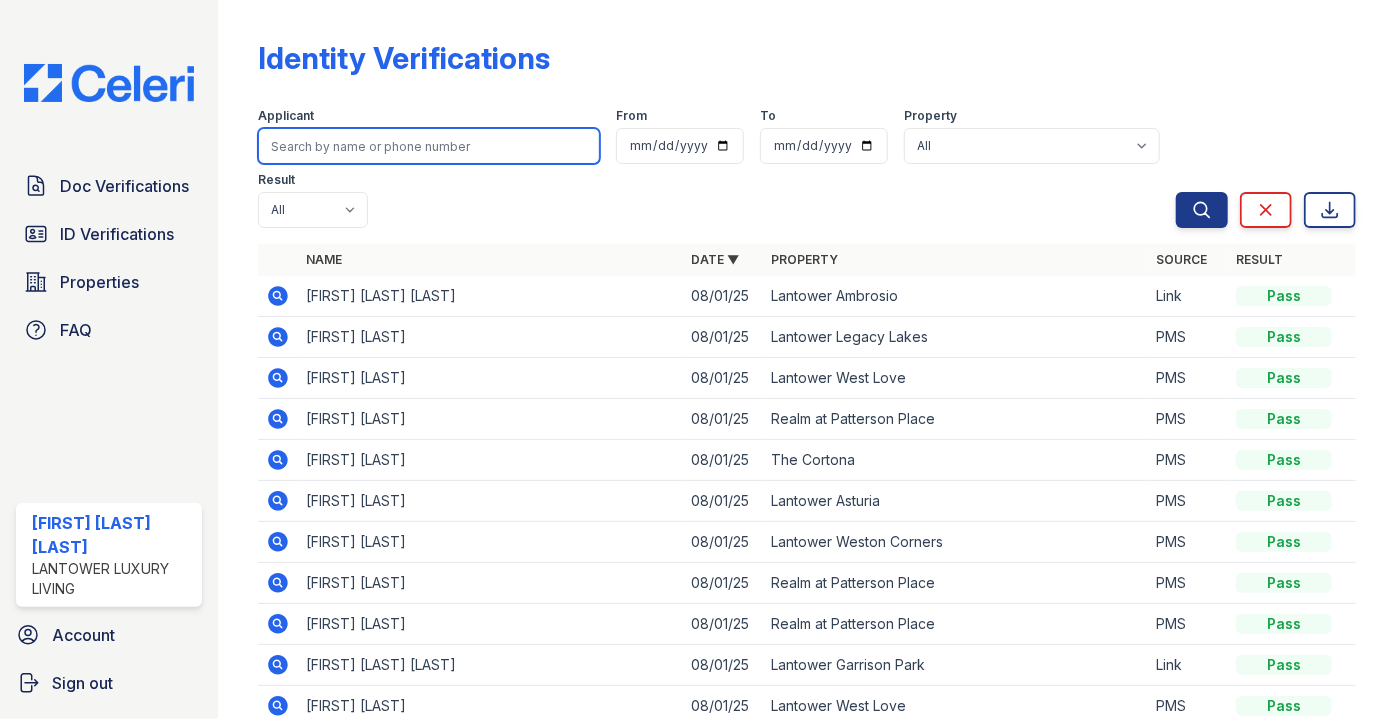 click at bounding box center [429, 146] 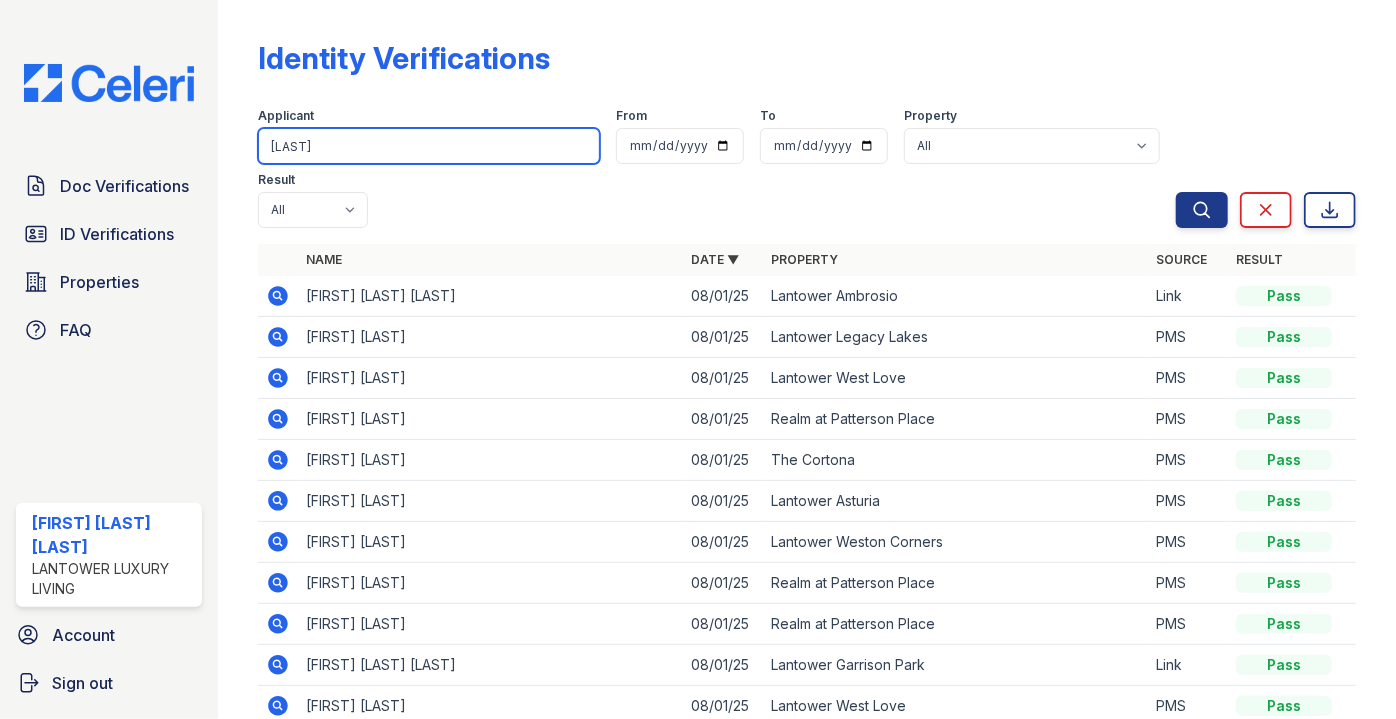 type on "ruff" 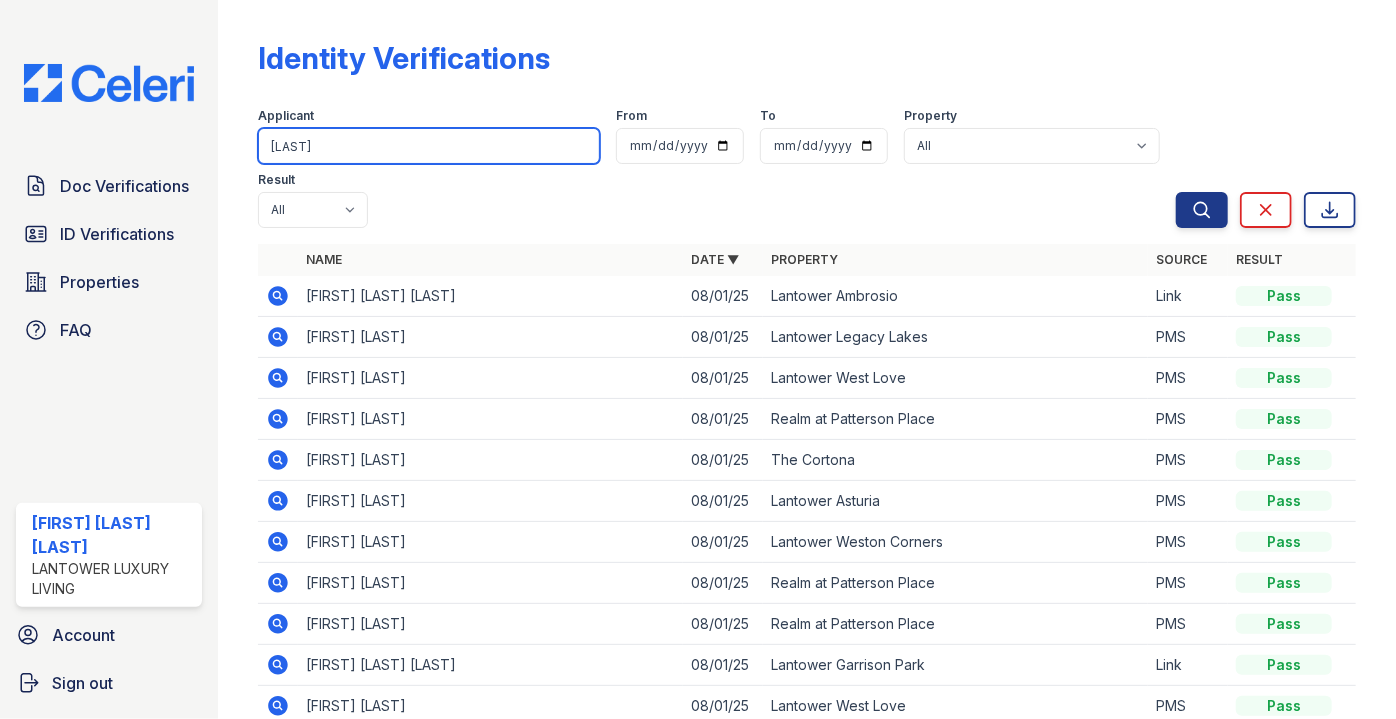 click on "Search" at bounding box center (1202, 210) 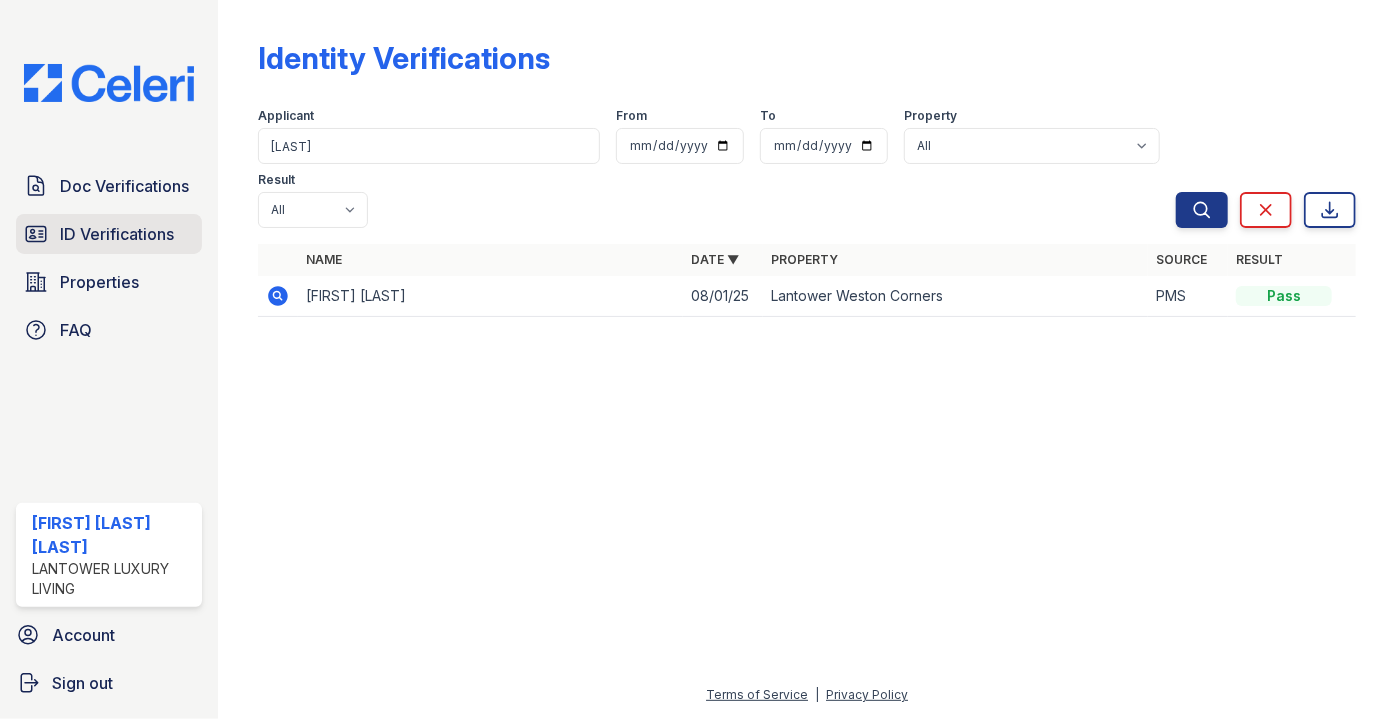 click on "ID Verifications" at bounding box center (109, 234) 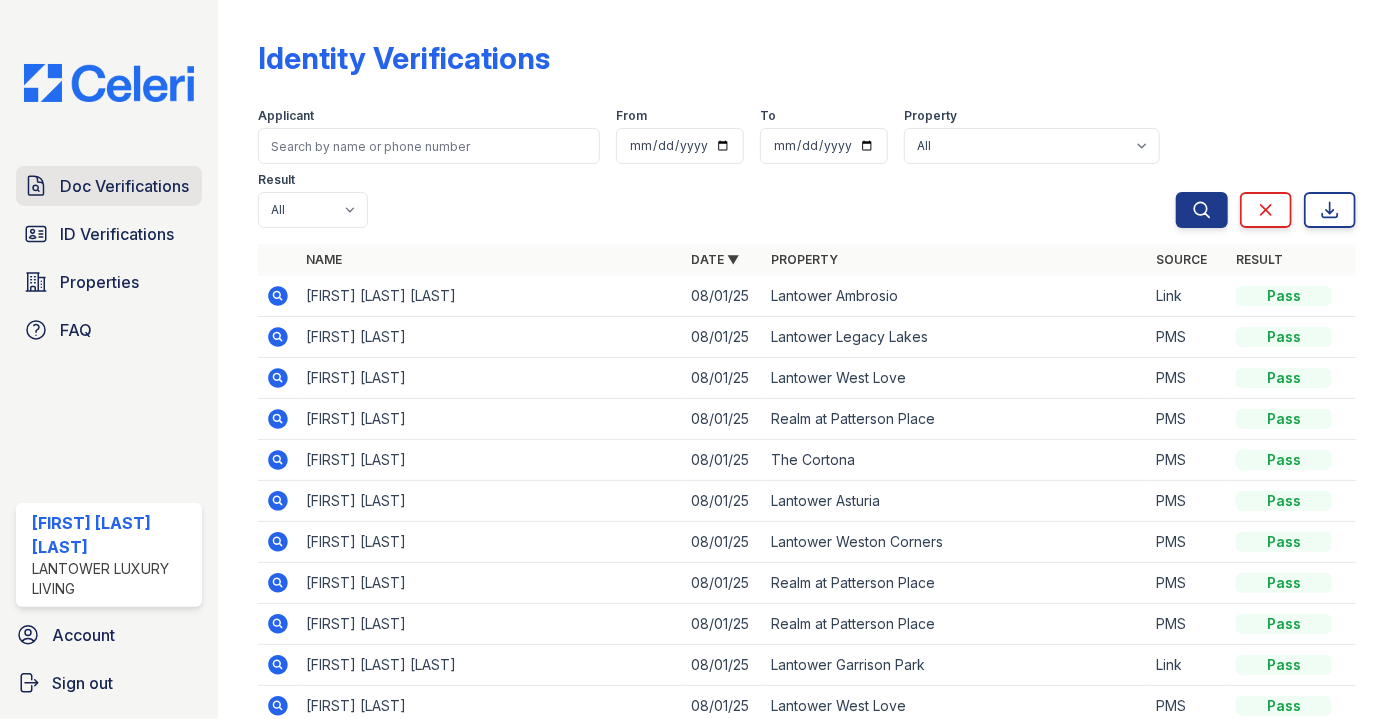 click on "Doc Verifications" at bounding box center [109, 186] 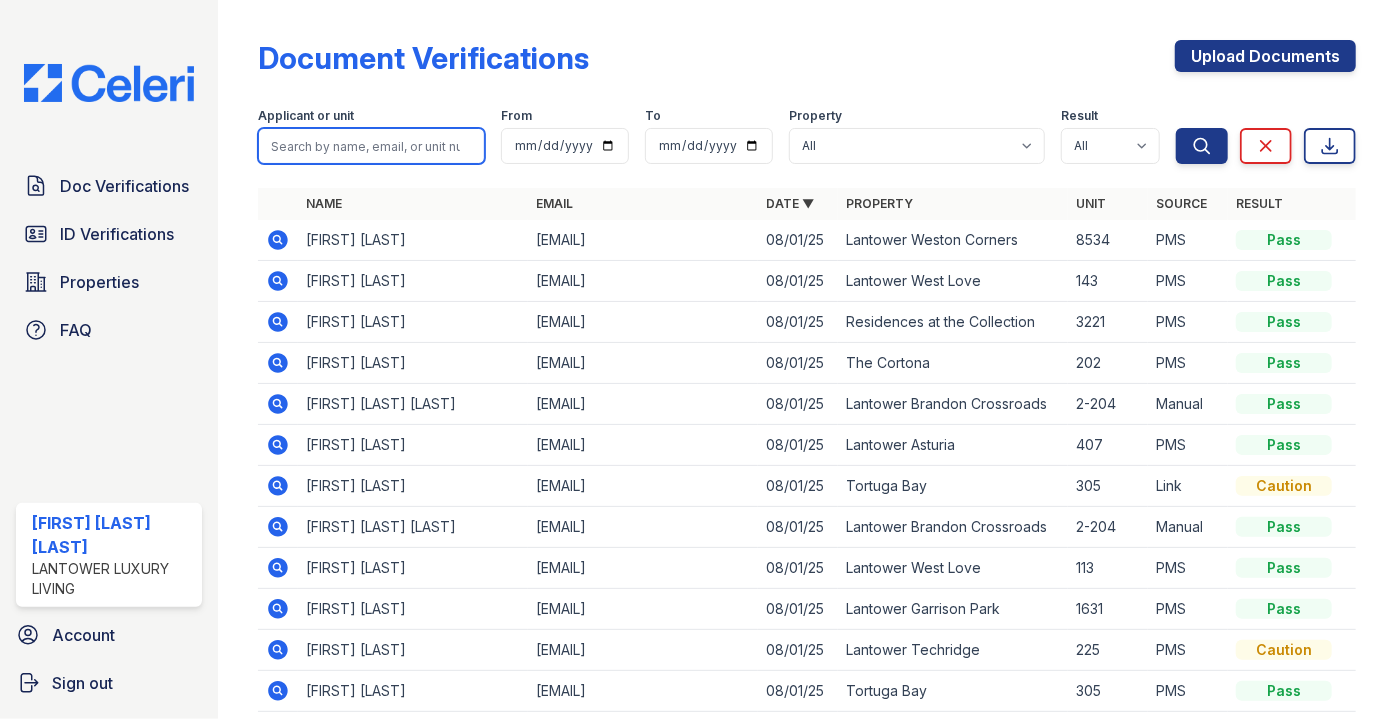 click at bounding box center [371, 146] 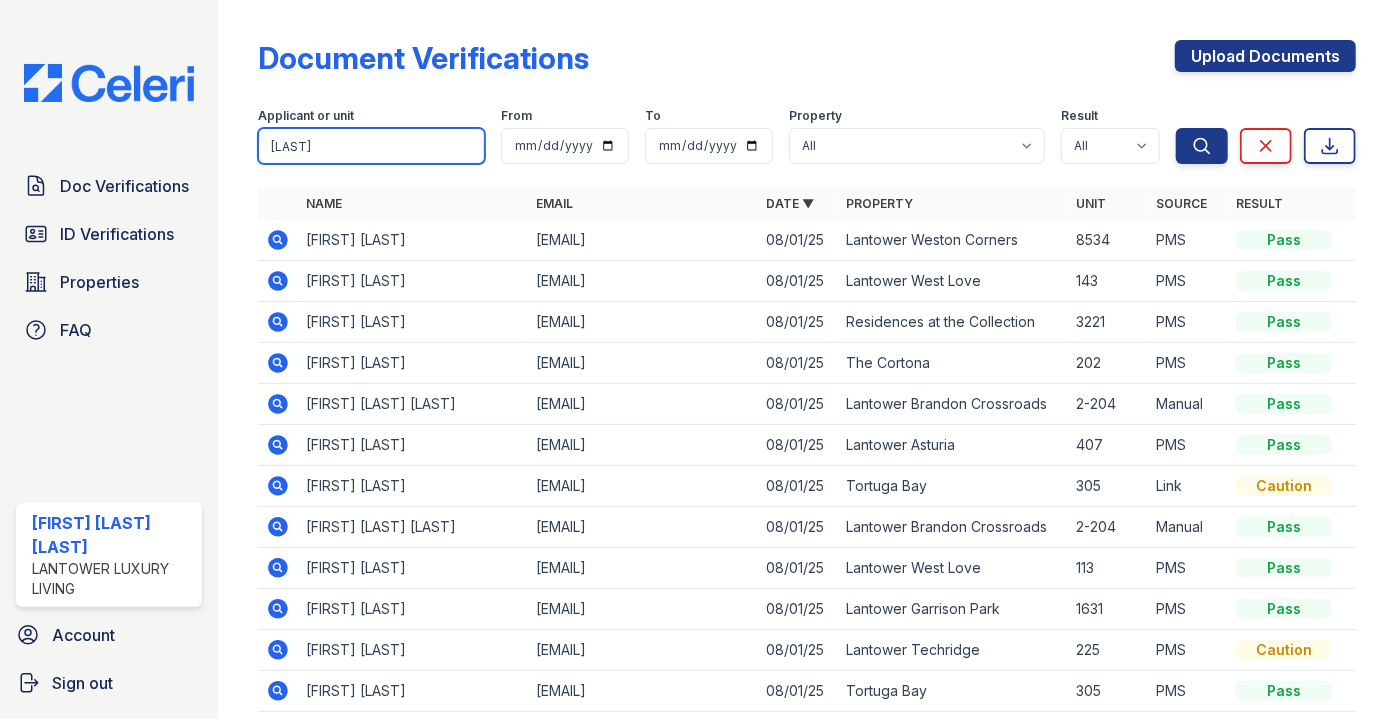 type on "haider" 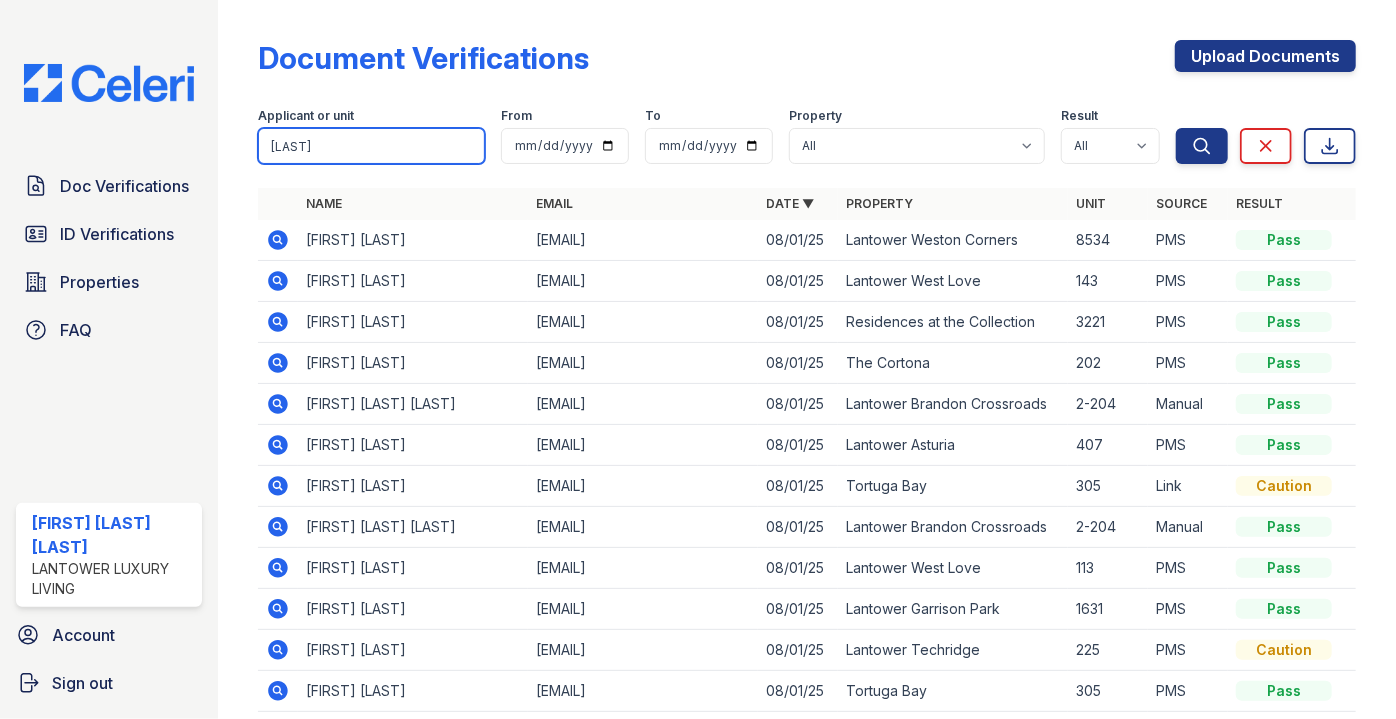 click on "Search" at bounding box center (1202, 146) 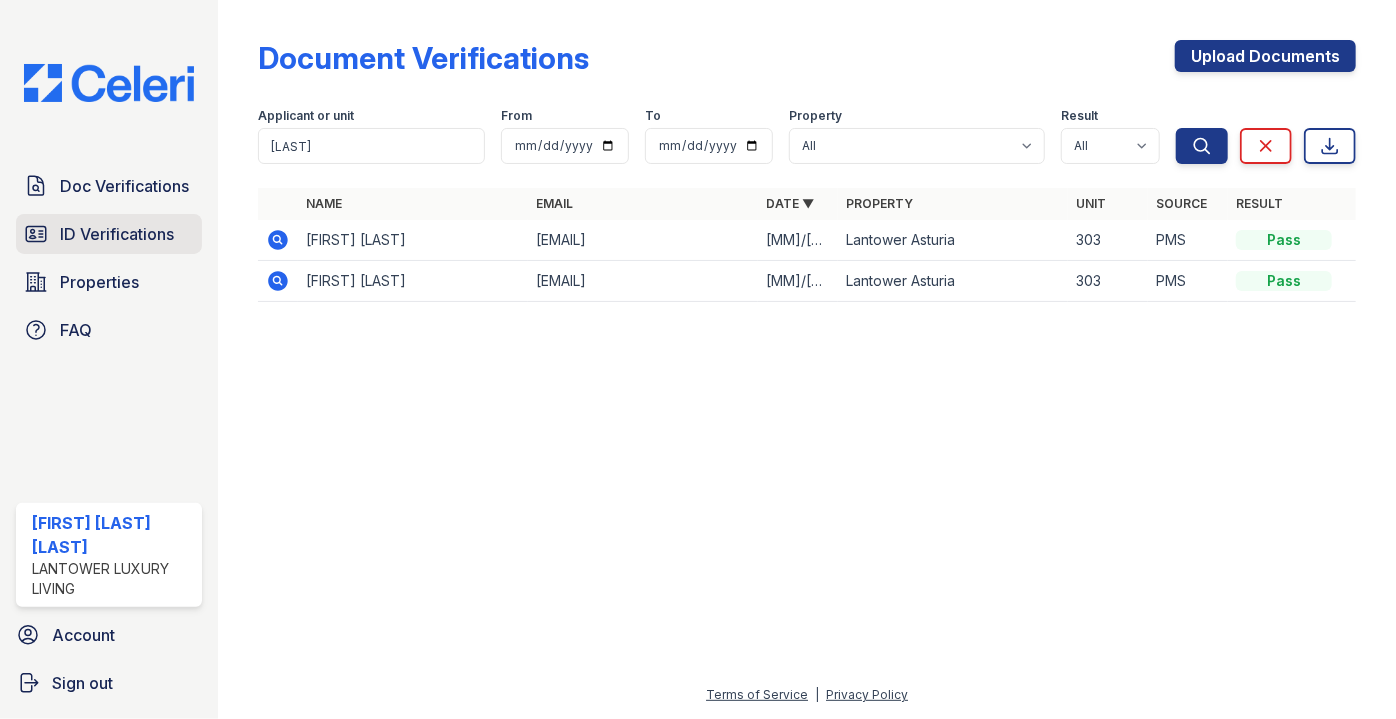 click on "ID Verifications" at bounding box center (117, 234) 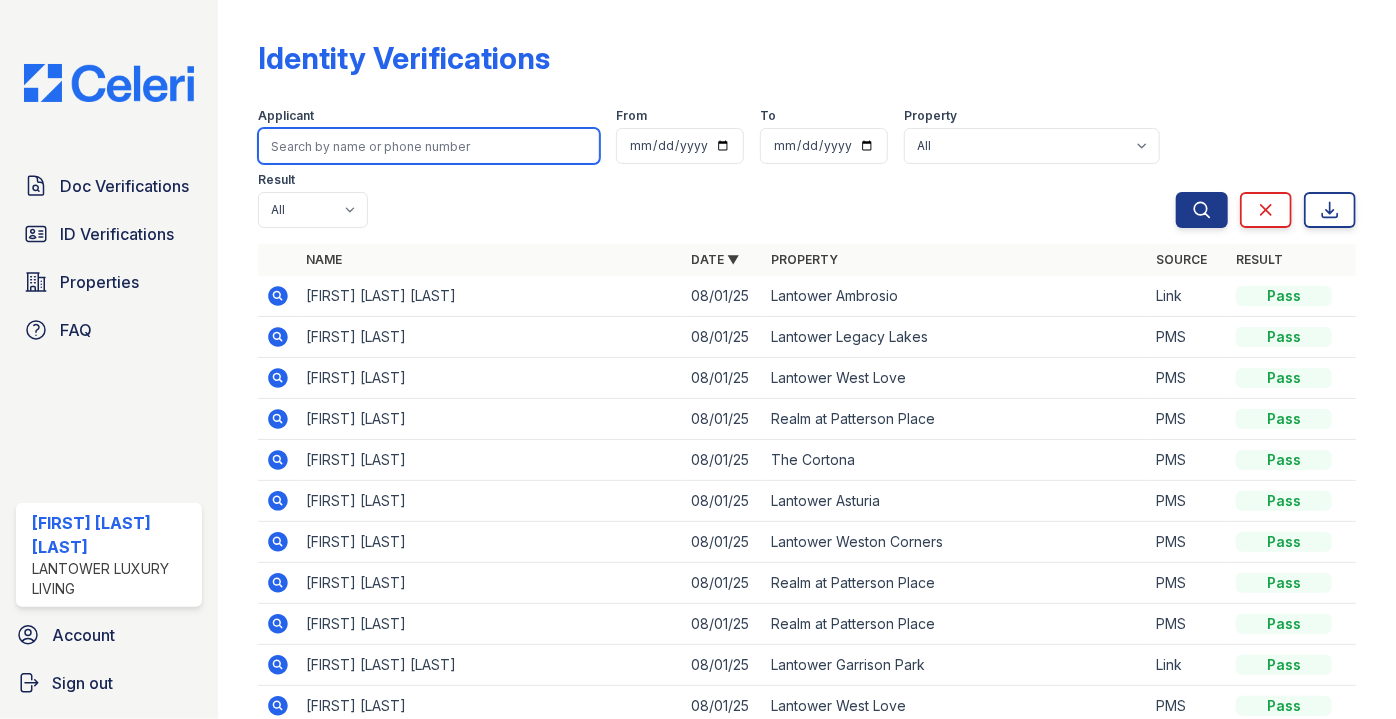 click at bounding box center (429, 146) 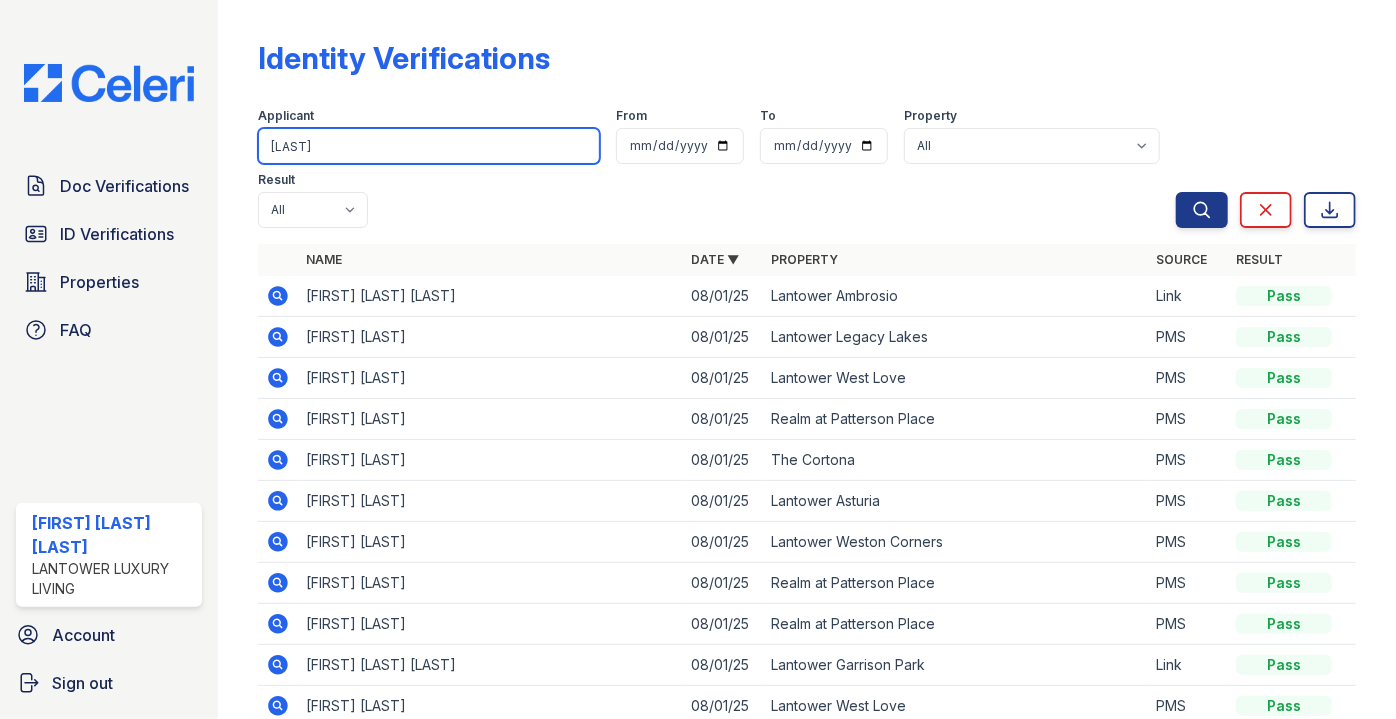 type on "haier" 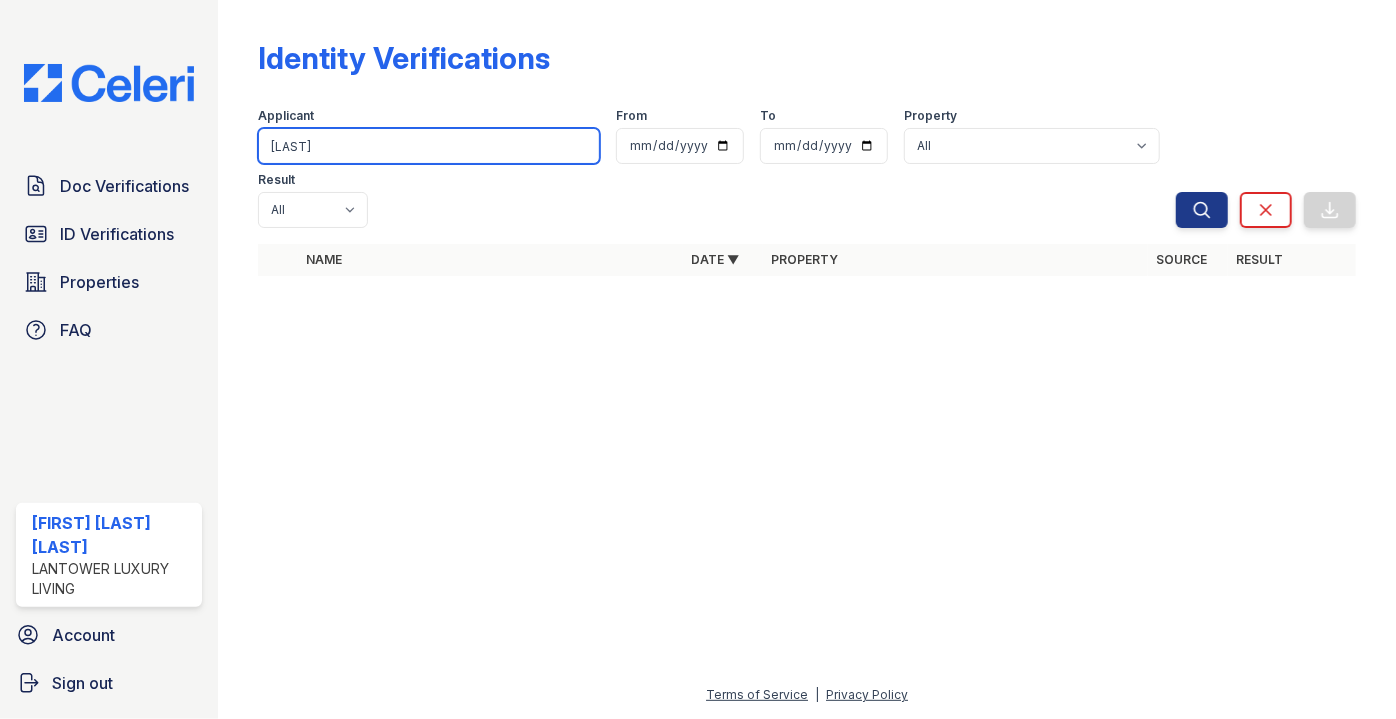 click on "haier" at bounding box center (429, 146) 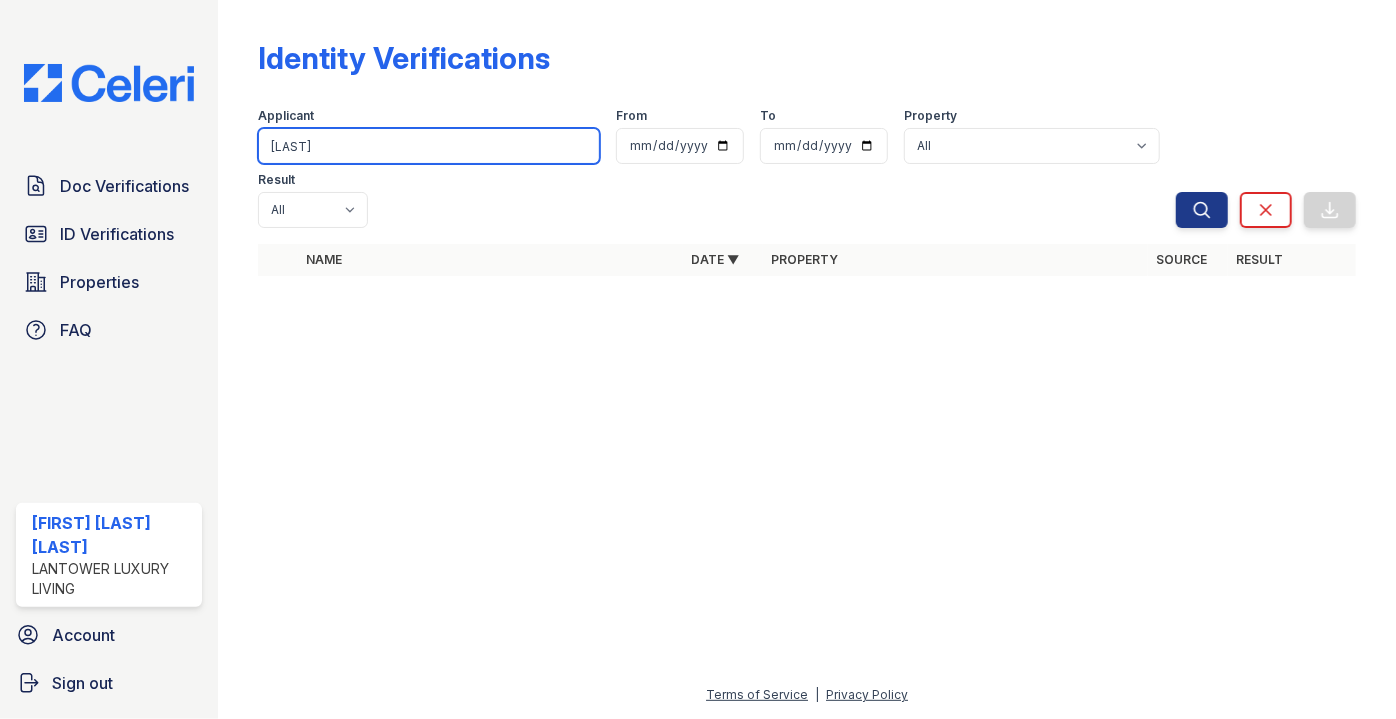 type on "haider" 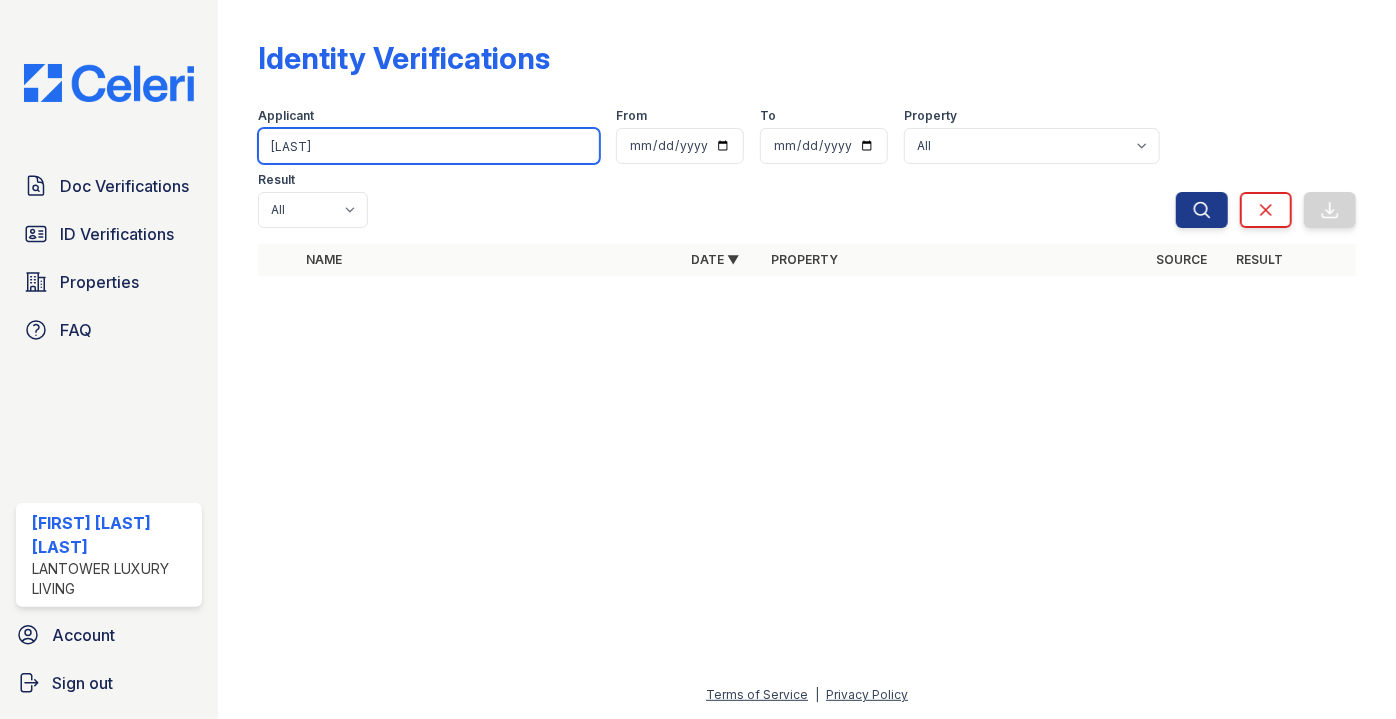 click on "Search" at bounding box center [1202, 210] 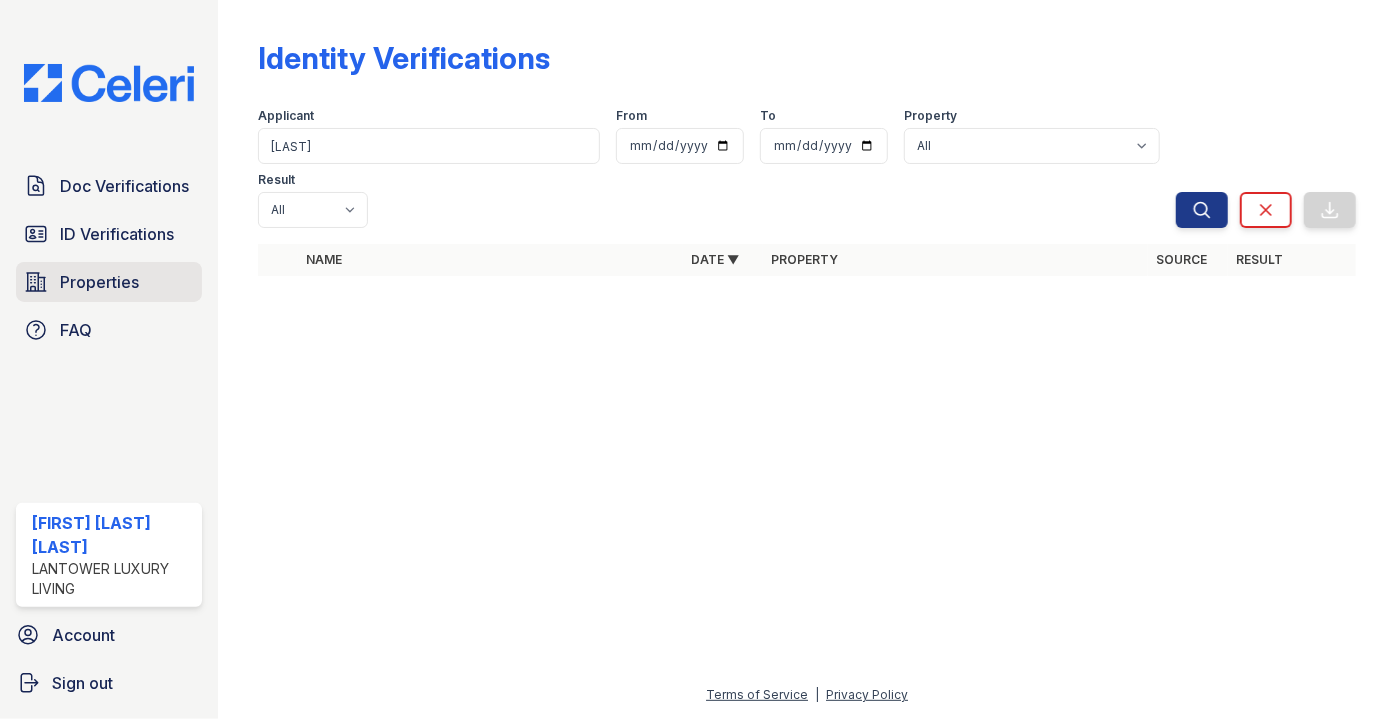 click on "Properties" at bounding box center (99, 282) 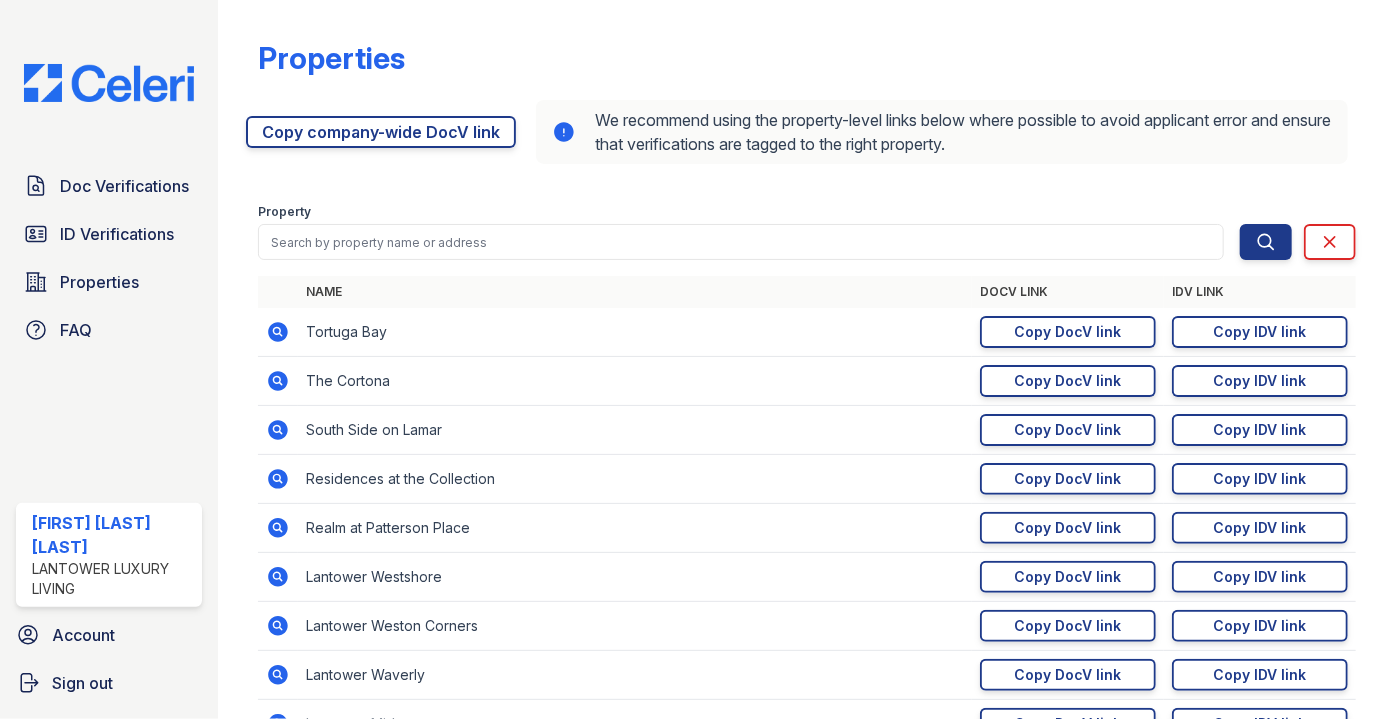 click on "Doc Verifications
ID Verifications
Properties
FAQ" at bounding box center (109, 258) 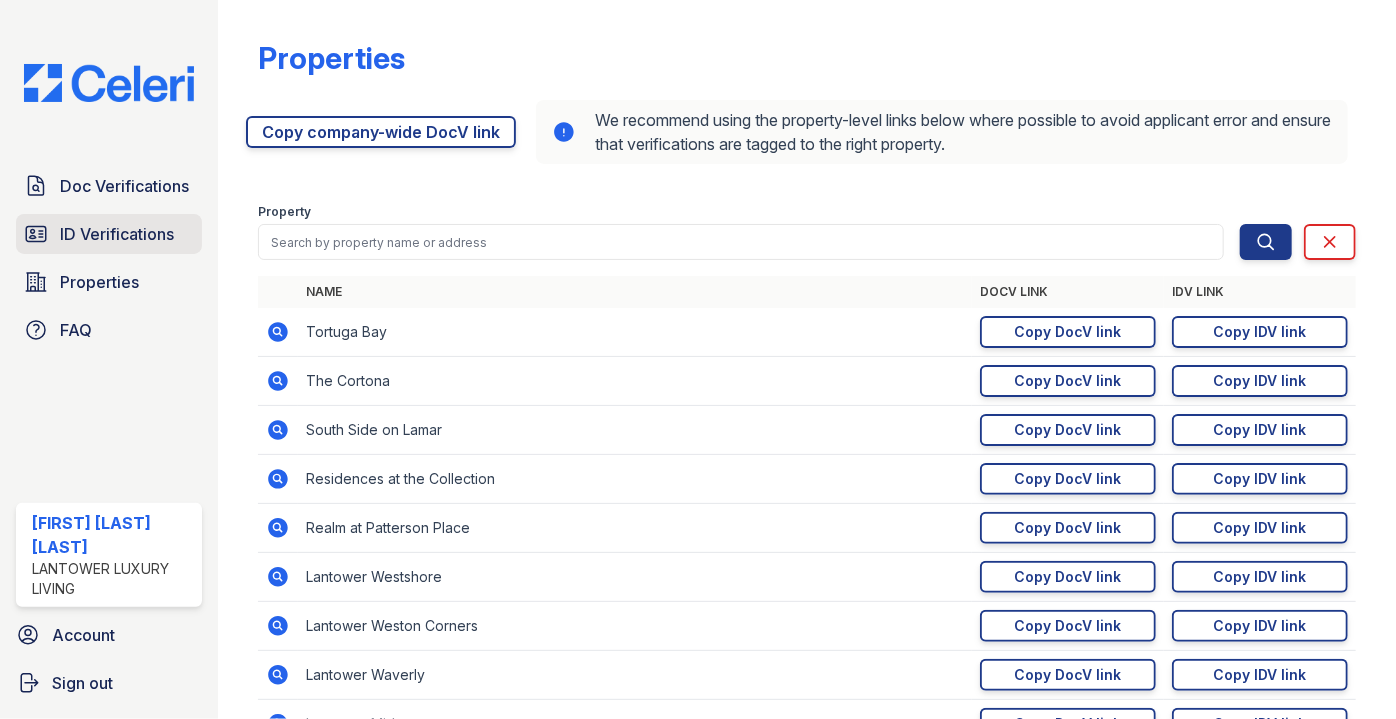 click on "ID Verifications" at bounding box center (117, 234) 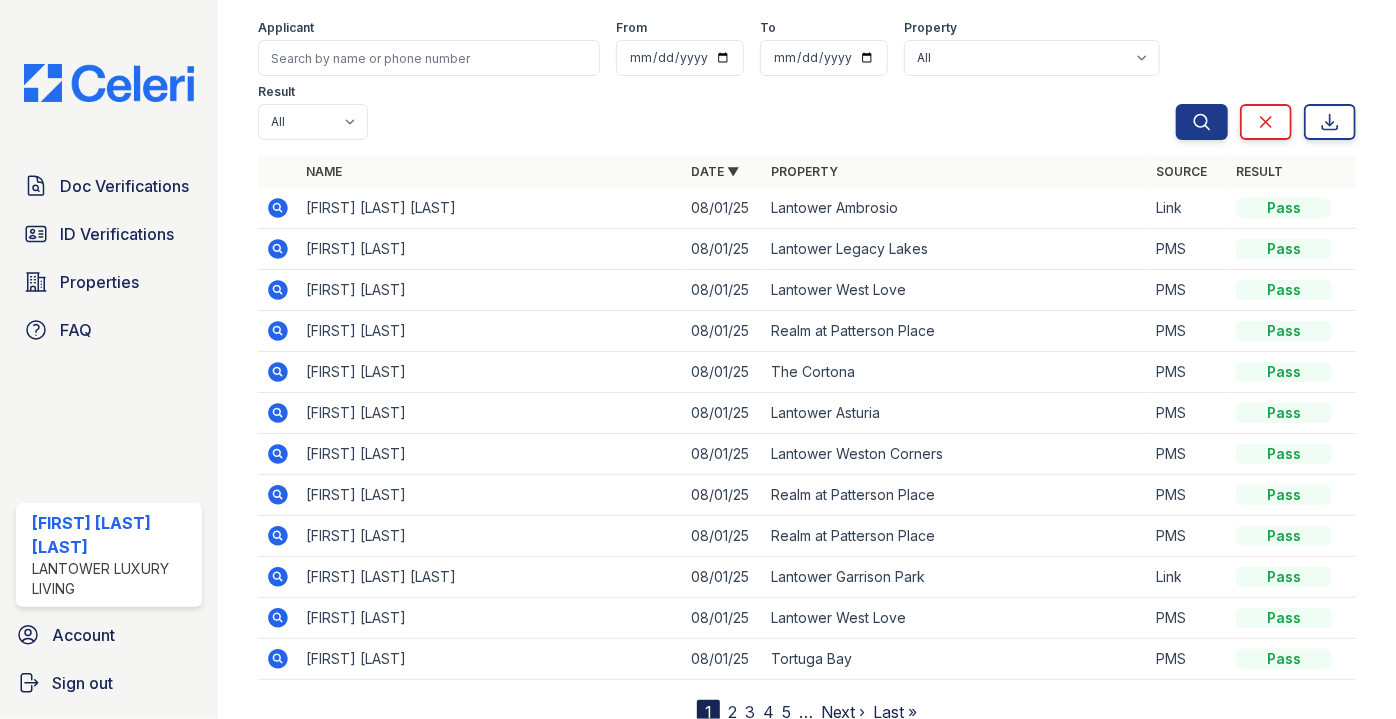 scroll, scrollTop: 93, scrollLeft: 0, axis: vertical 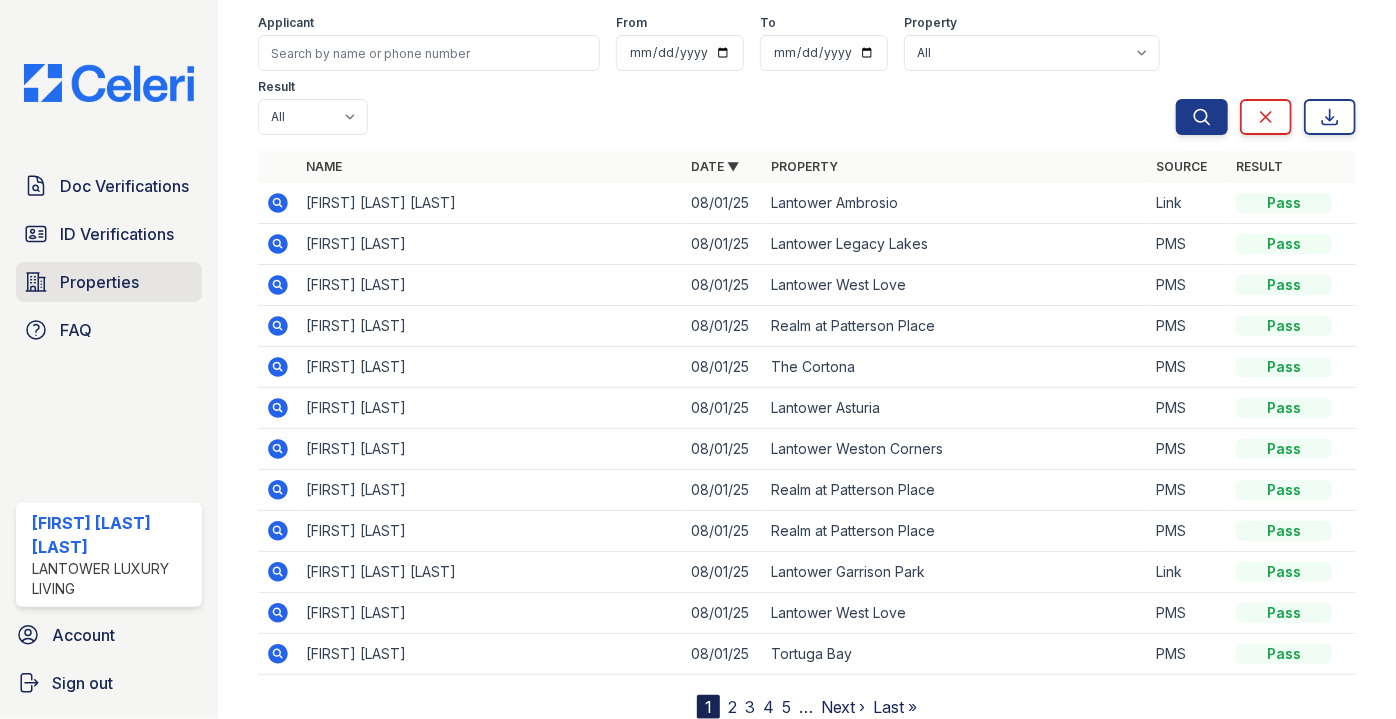 click on "Properties" at bounding box center [99, 282] 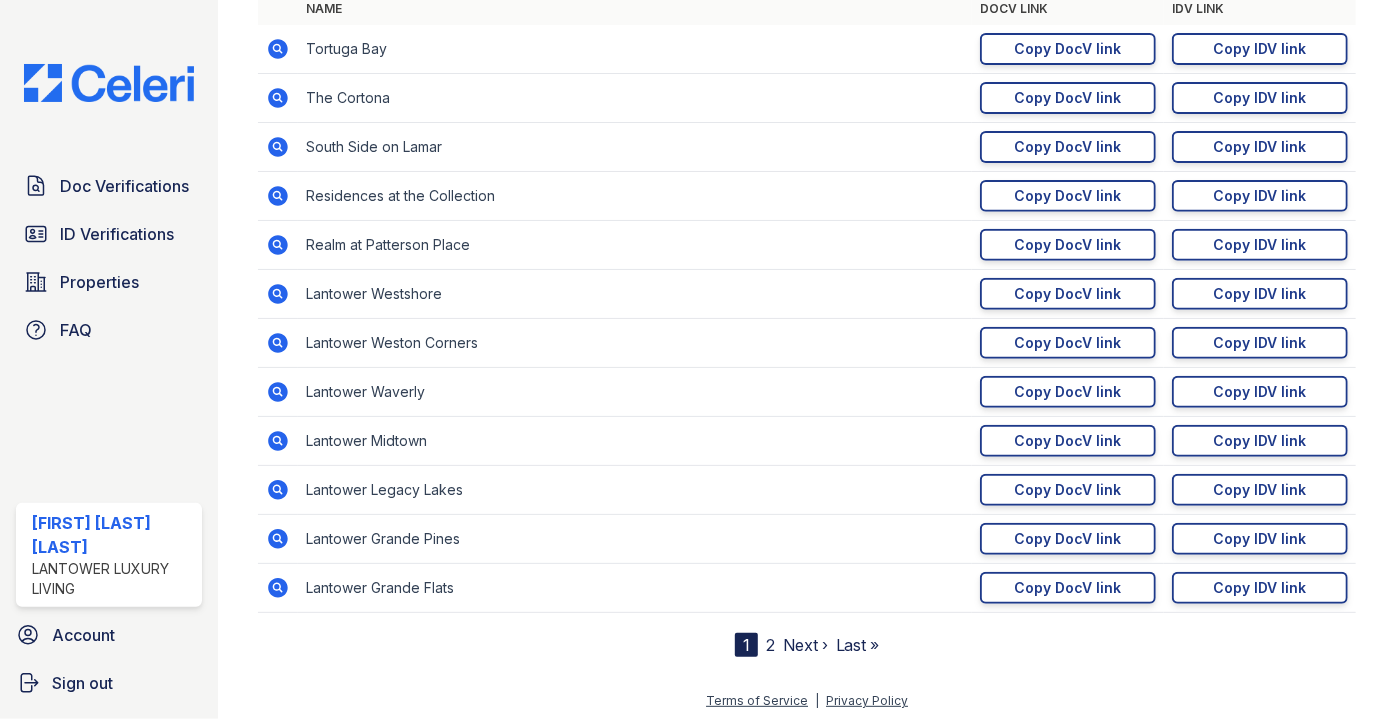 scroll, scrollTop: 285, scrollLeft: 0, axis: vertical 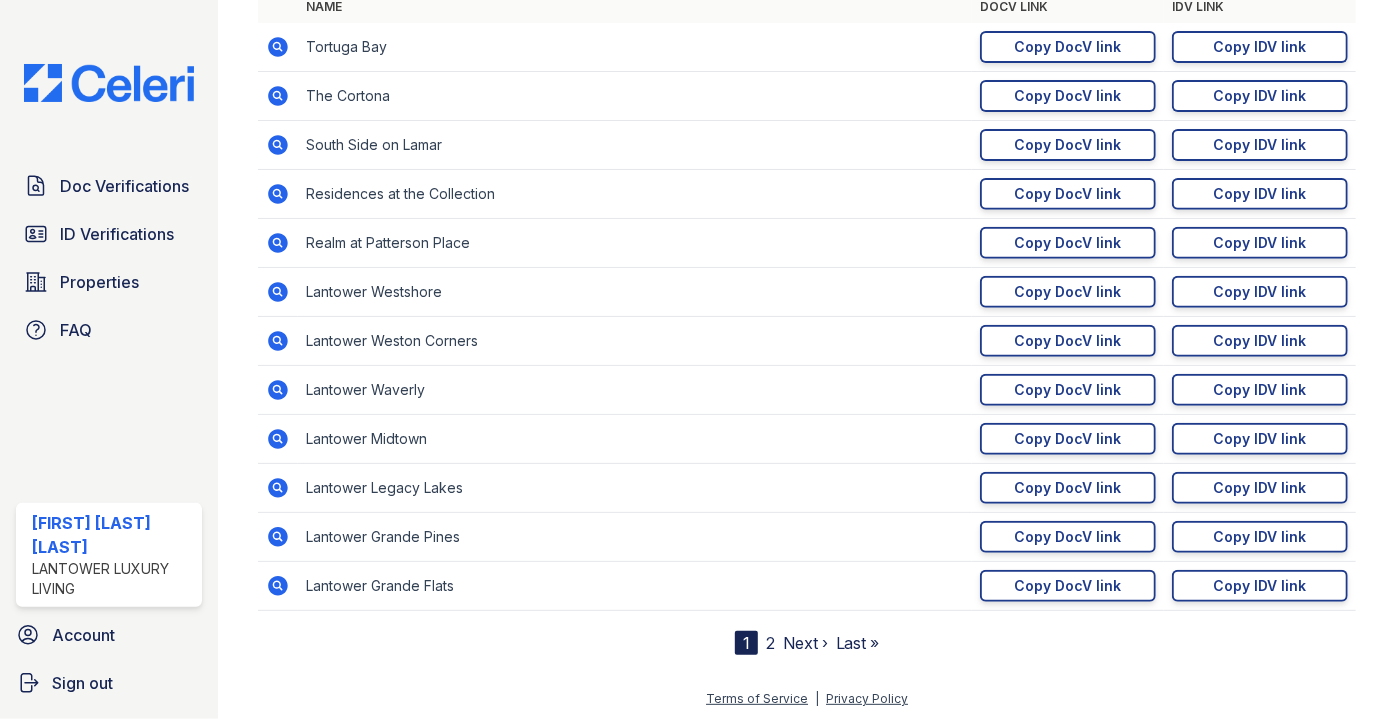 click on "2" at bounding box center (770, 643) 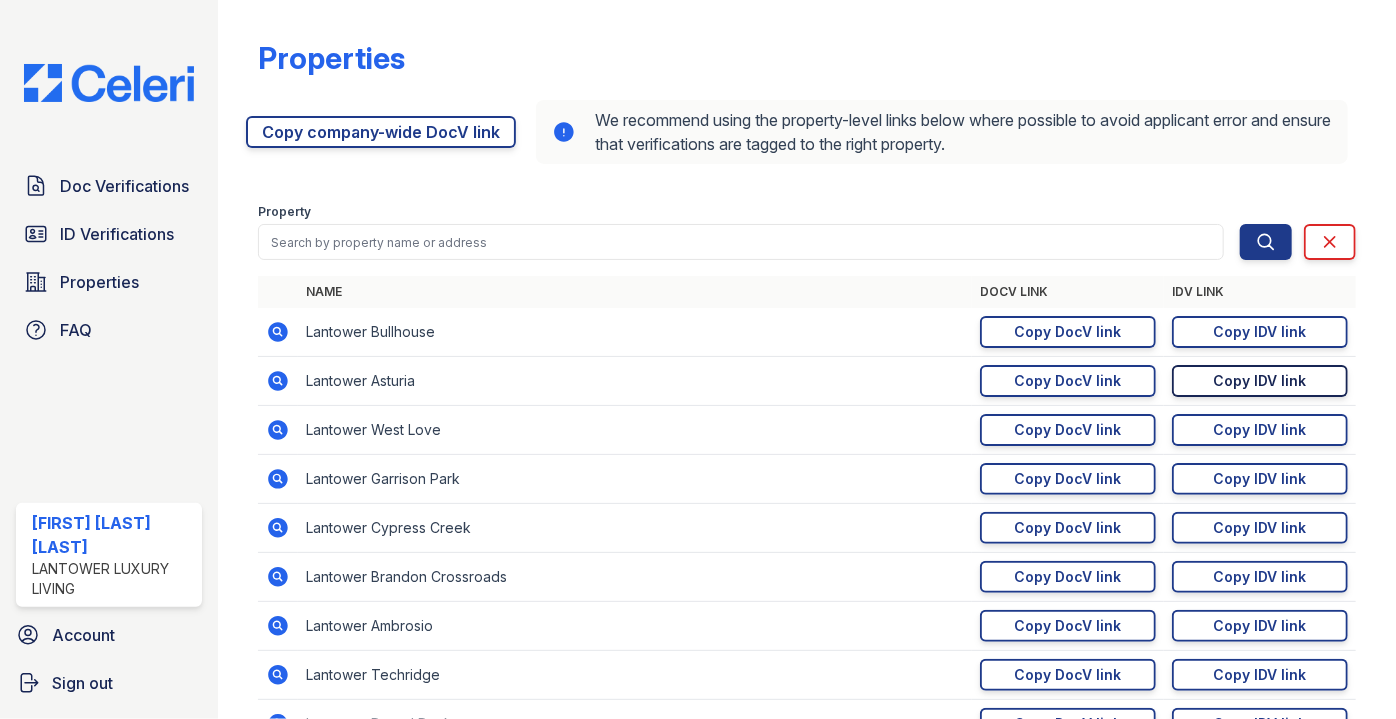 click on "Copy IDV link" at bounding box center (1260, 381) 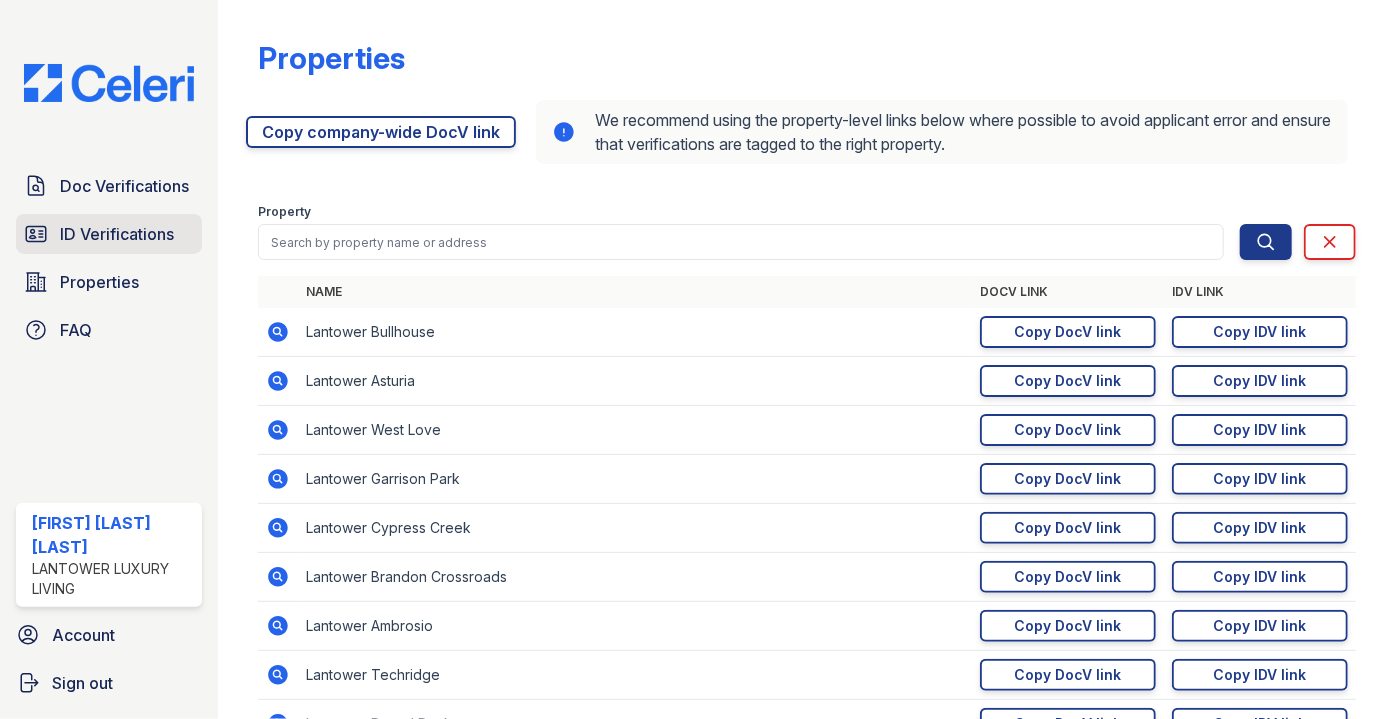 click on "ID Verifications" at bounding box center (117, 234) 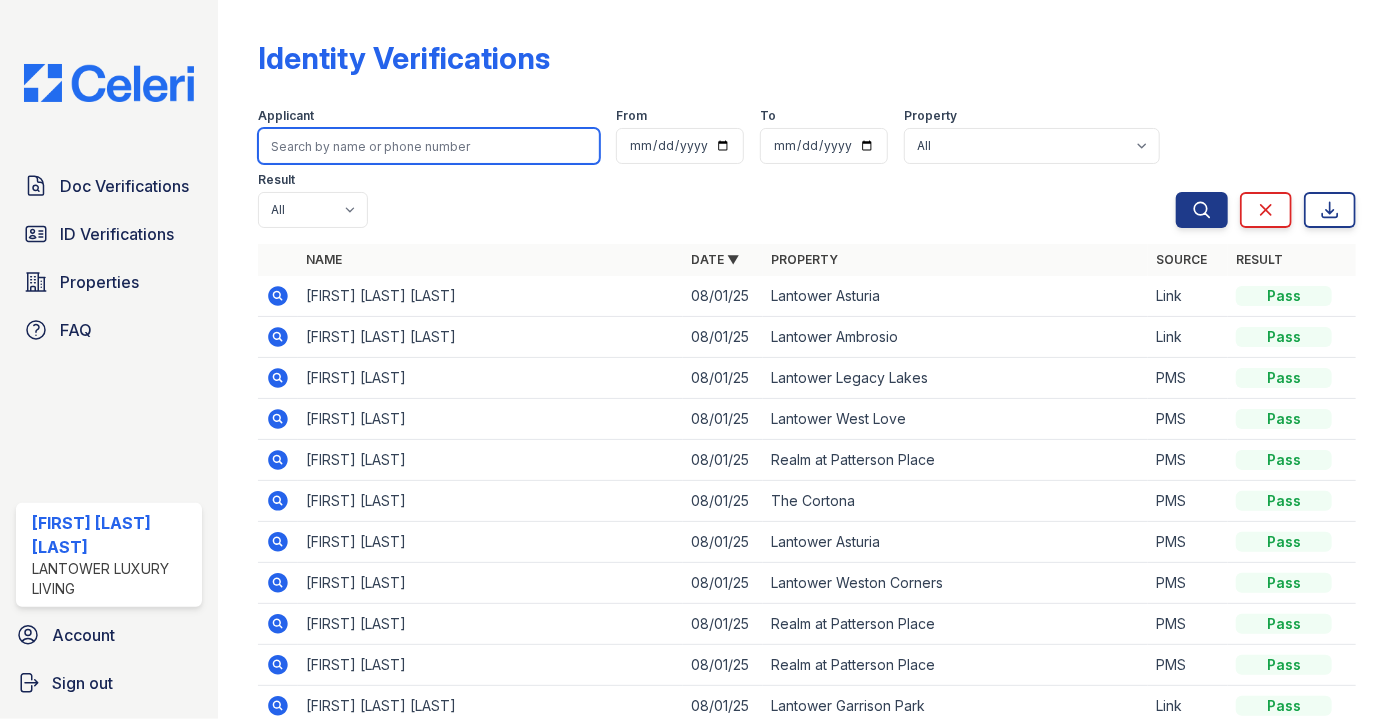 click at bounding box center (429, 146) 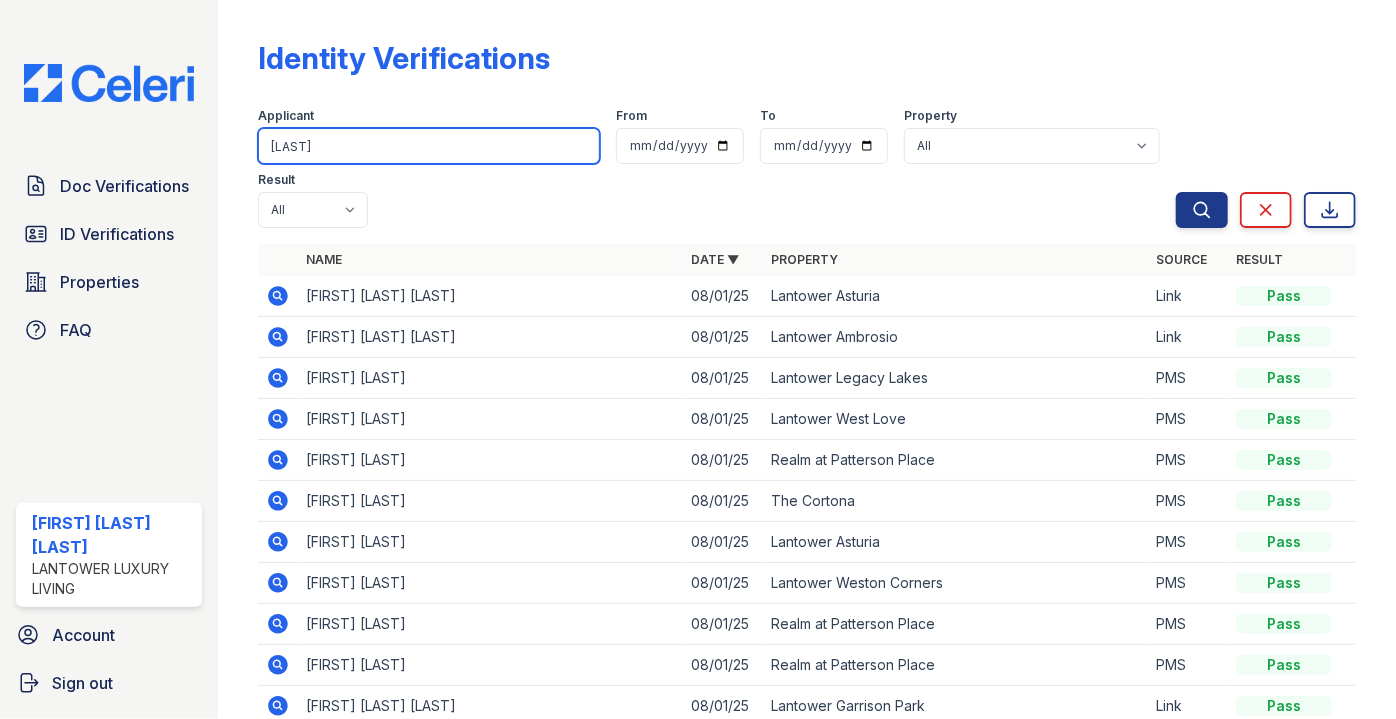 type on "a" 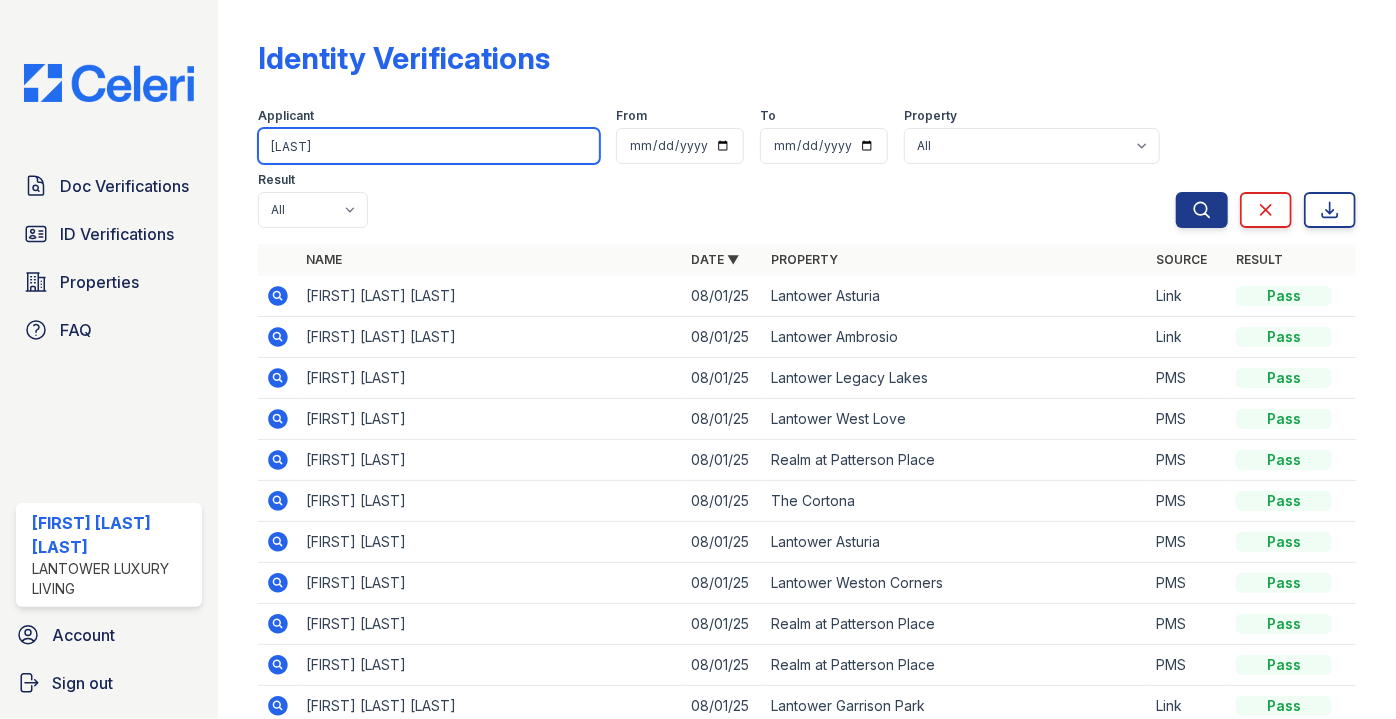 type on "c" 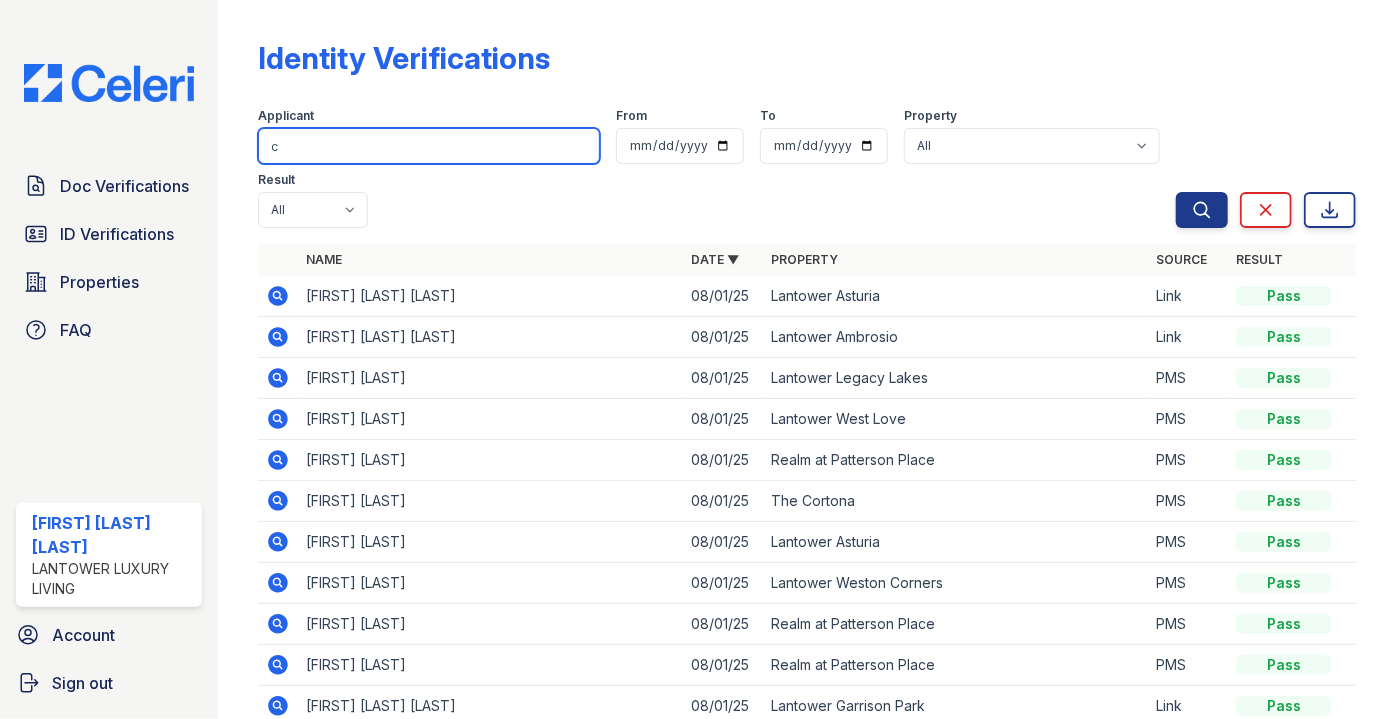 type 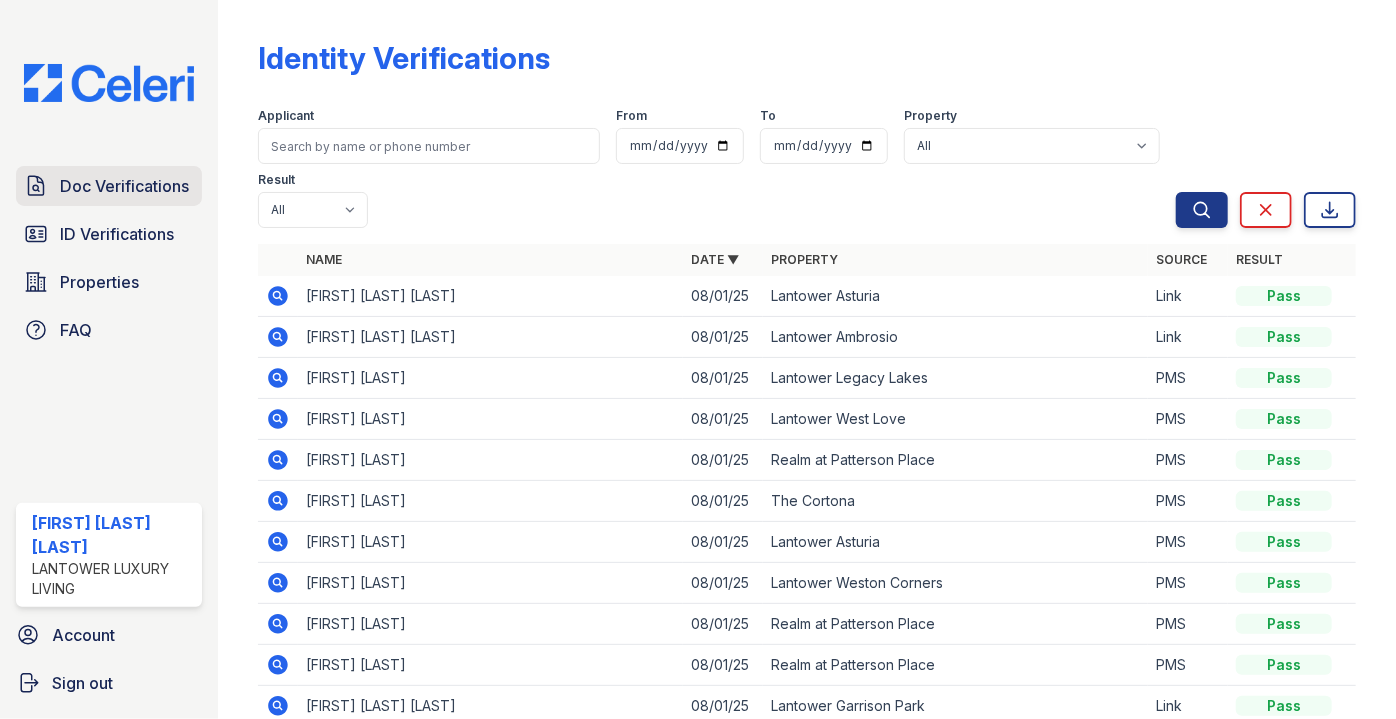 click on "Doc Verifications" at bounding box center (124, 186) 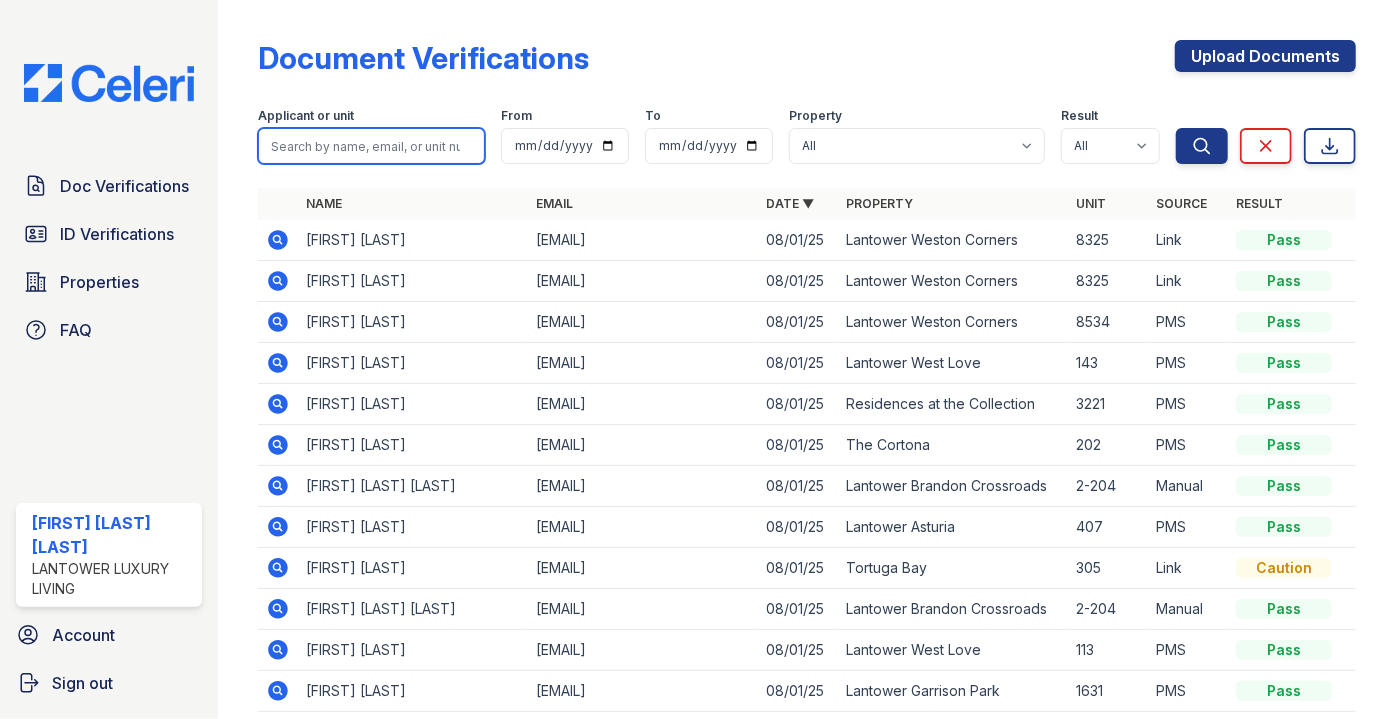 click at bounding box center [371, 146] 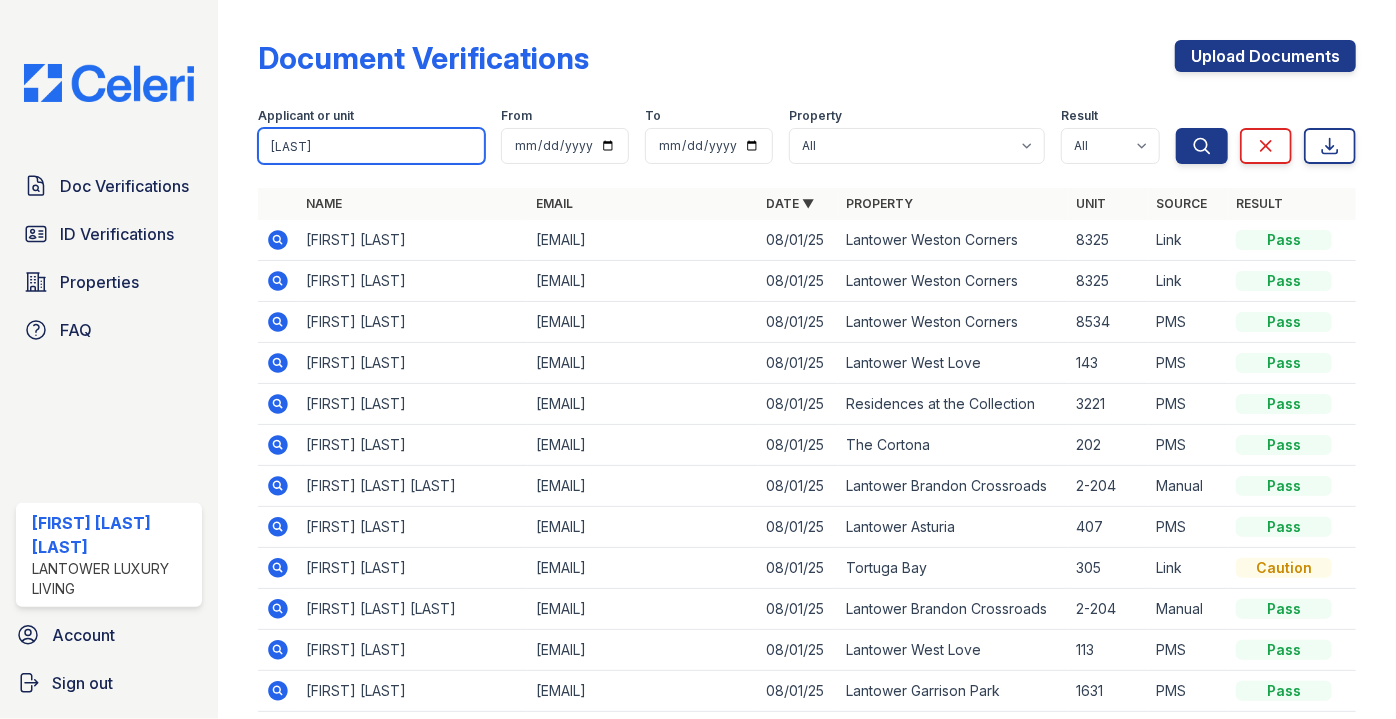 type on "chen" 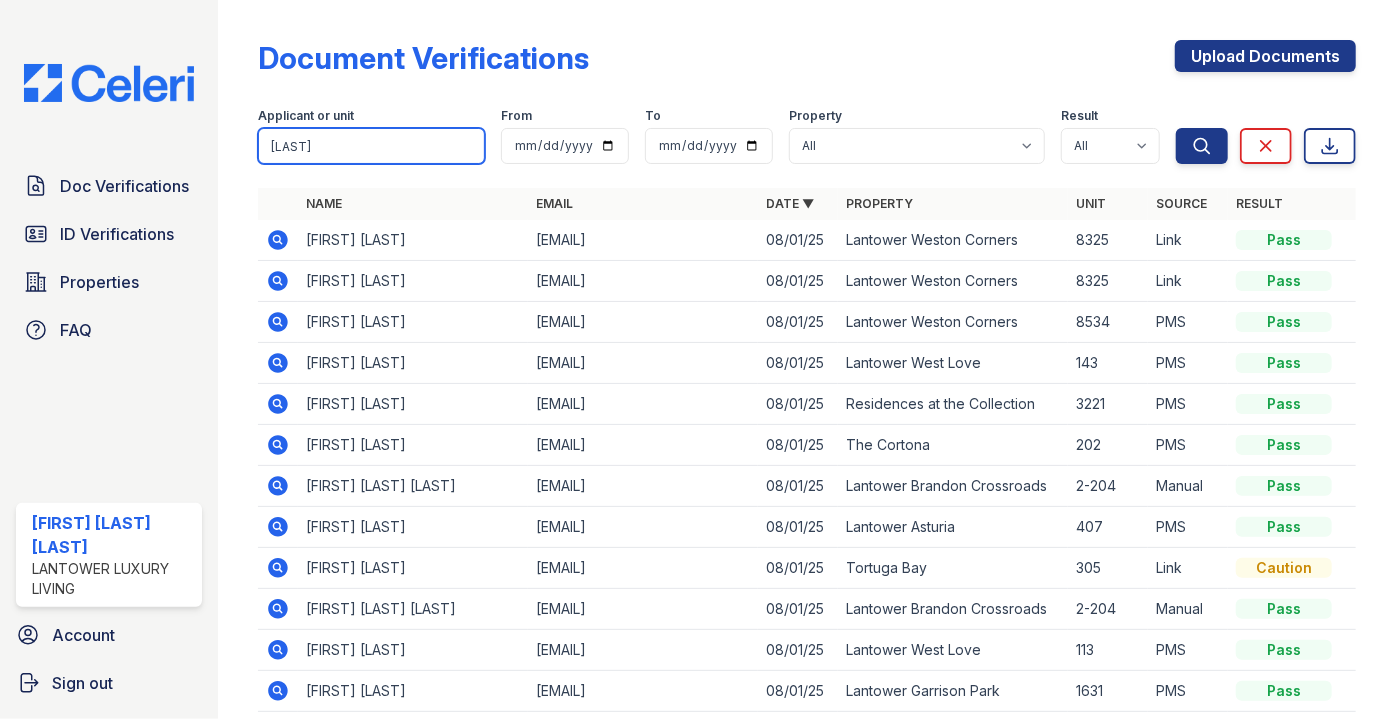 click on "Search" at bounding box center (1202, 146) 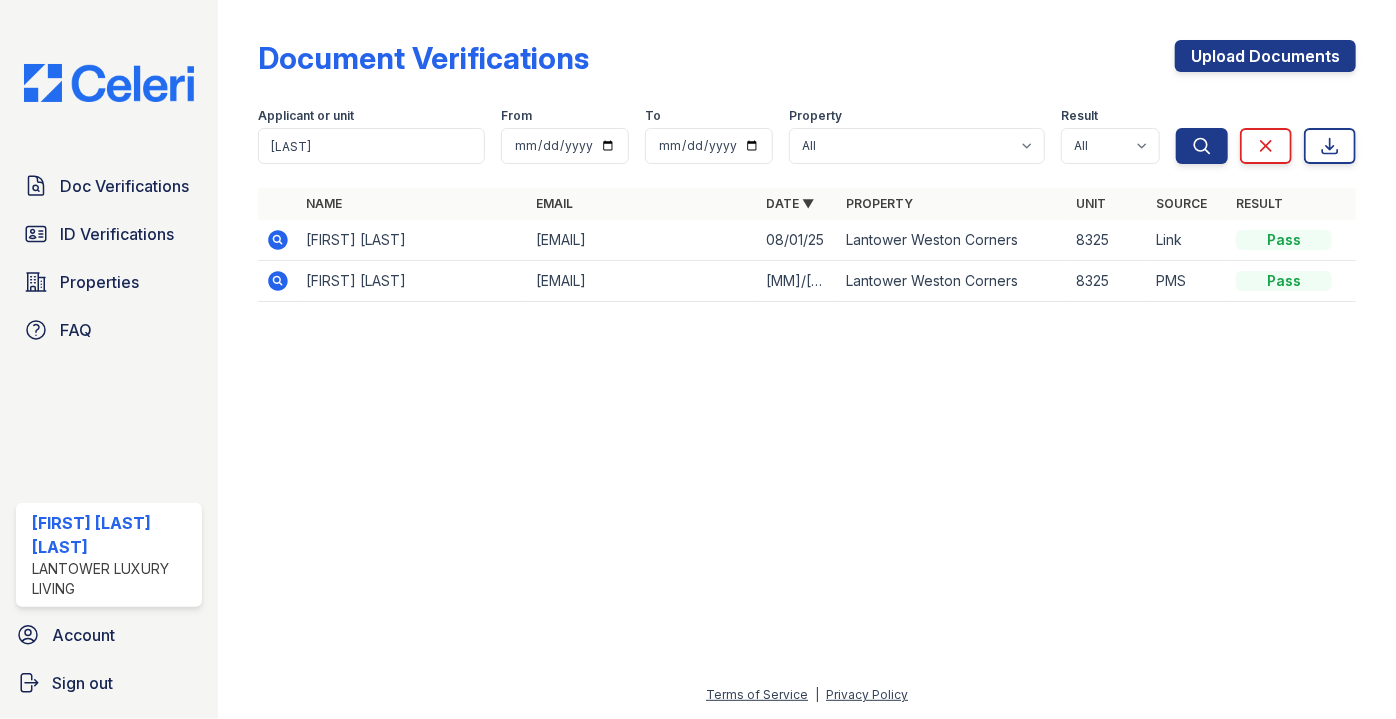 click at bounding box center (278, 281) 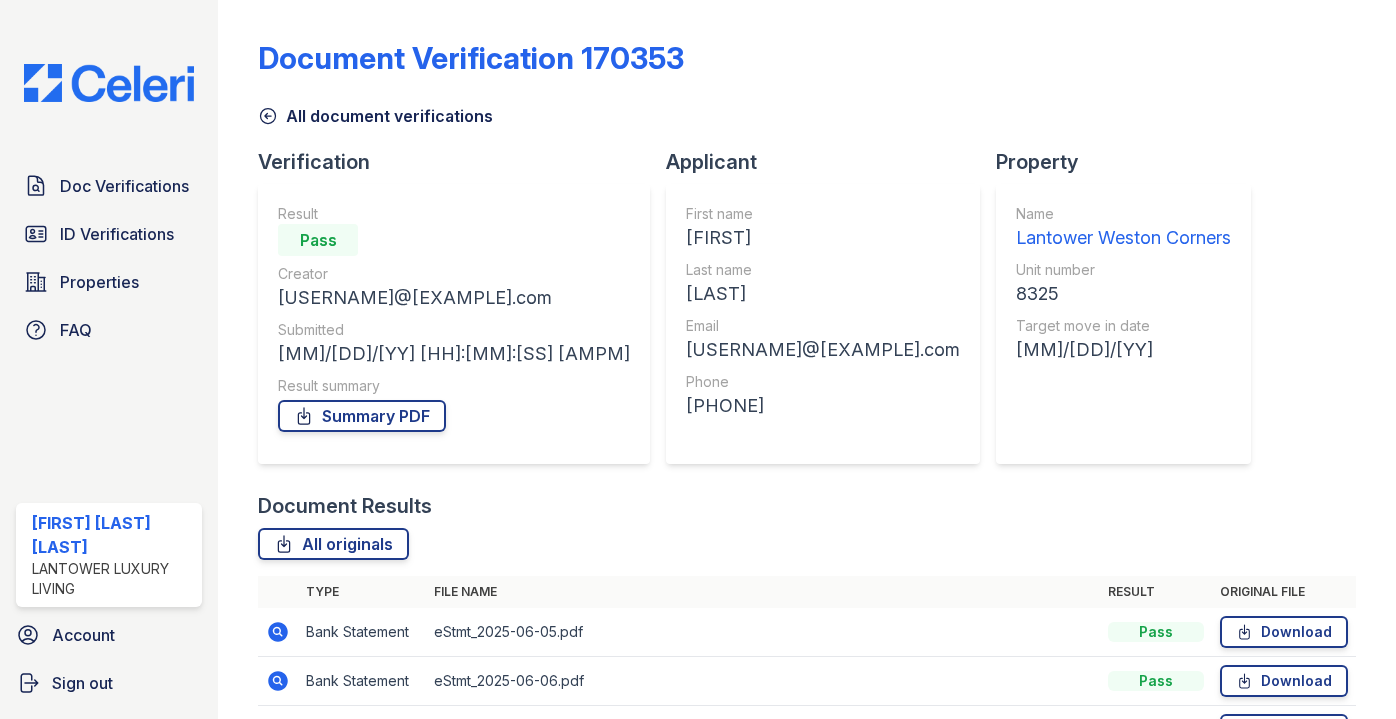 scroll, scrollTop: 0, scrollLeft: 0, axis: both 